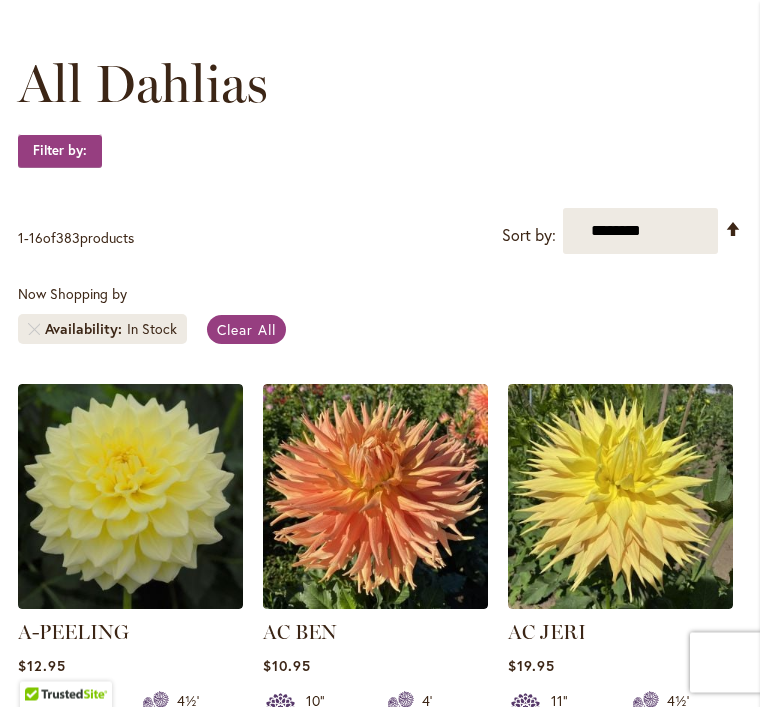 scroll, scrollTop: 237, scrollLeft: 0, axis: vertical 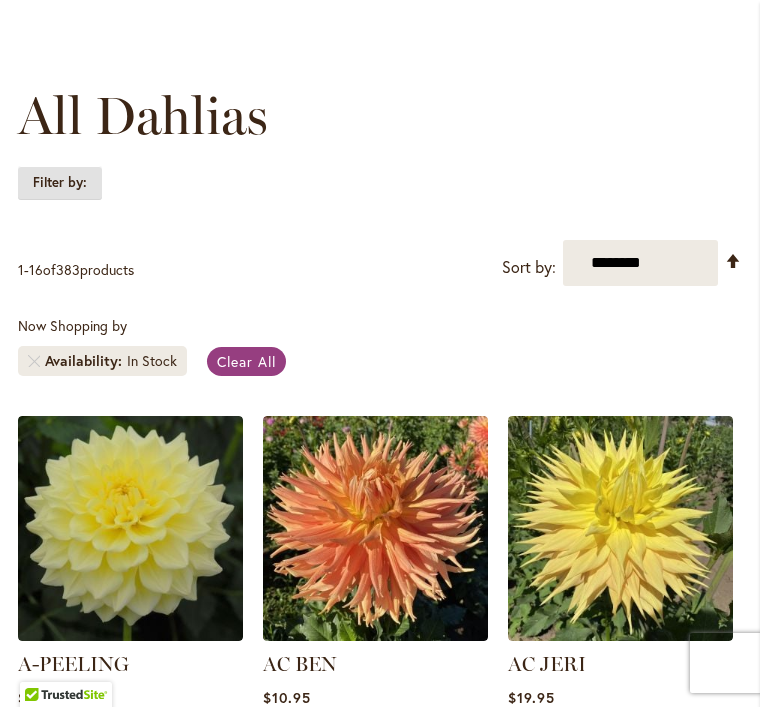 click on "Filter by:" at bounding box center (60, 183) 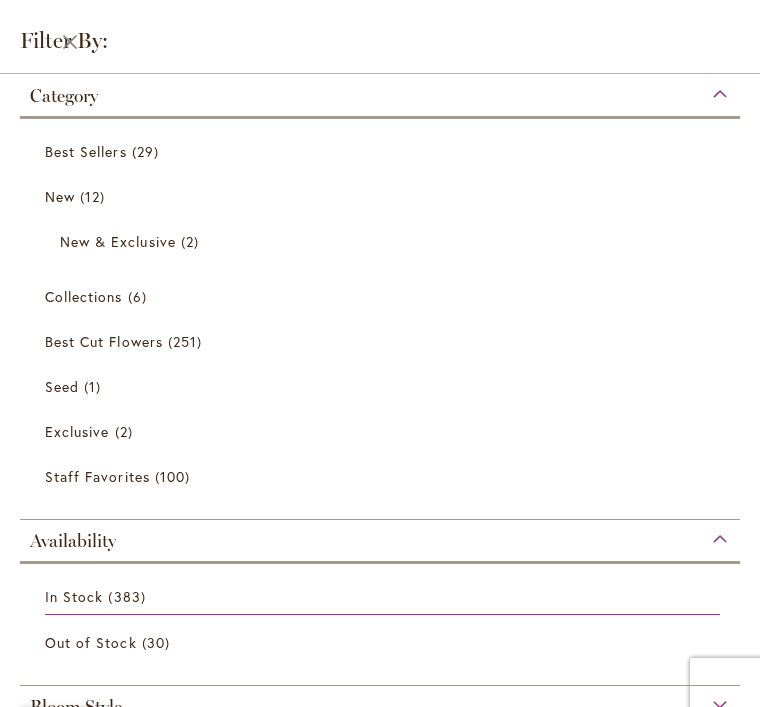 scroll, scrollTop: 0, scrollLeft: 0, axis: both 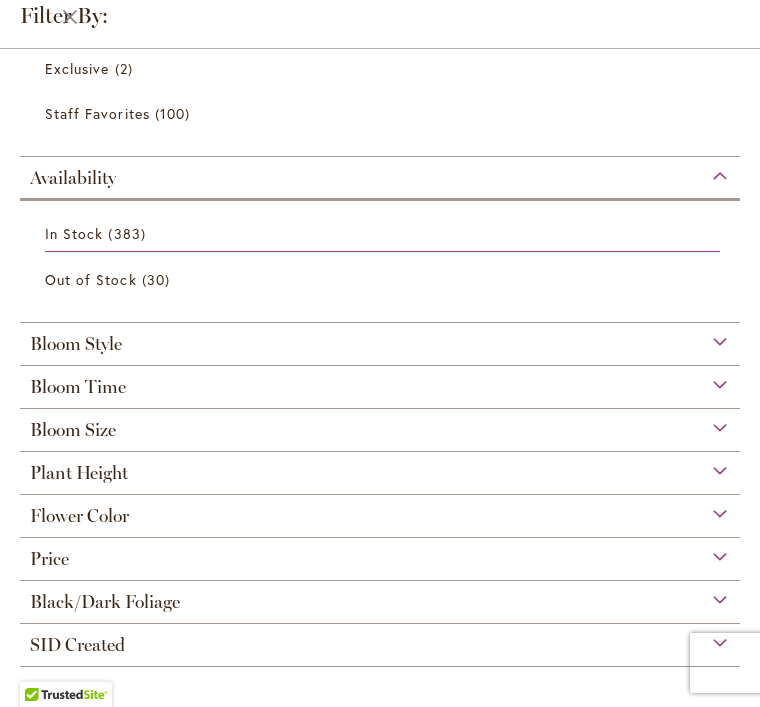 click on "Bloom Size" at bounding box center [73, 430] 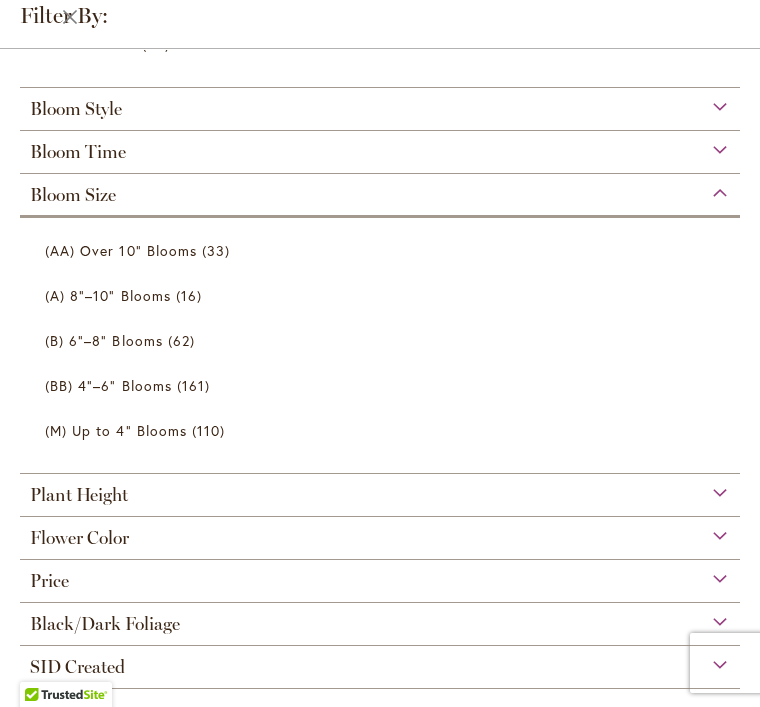 scroll, scrollTop: 589, scrollLeft: 0, axis: vertical 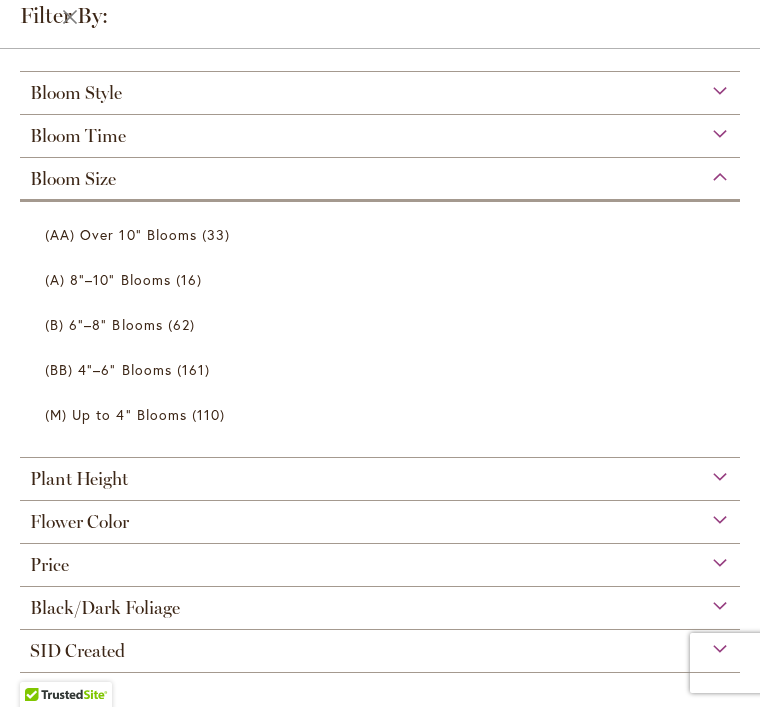 click on "33
items" at bounding box center (218, 234) 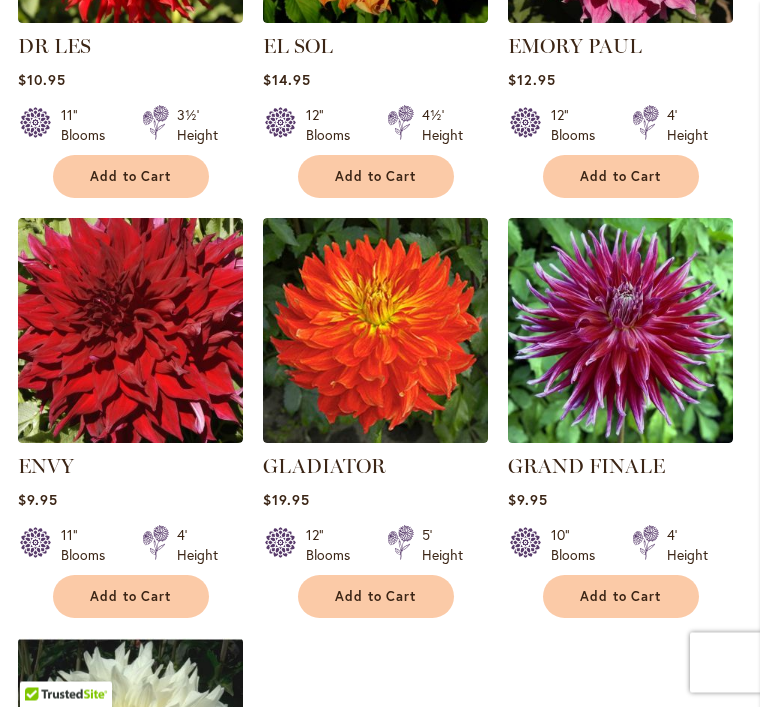 scroll, scrollTop: 2143, scrollLeft: 0, axis: vertical 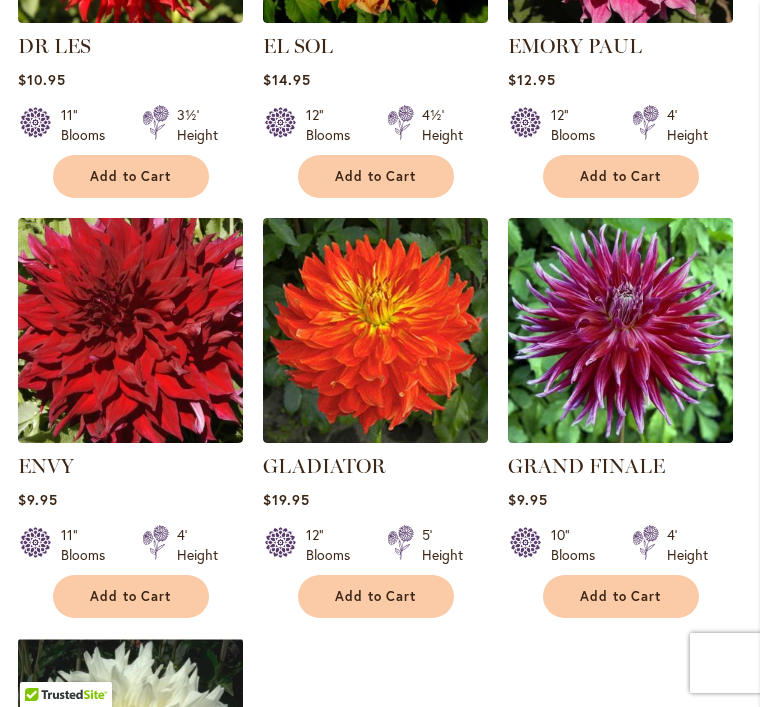 click on "Add to Cart" at bounding box center [131, 596] 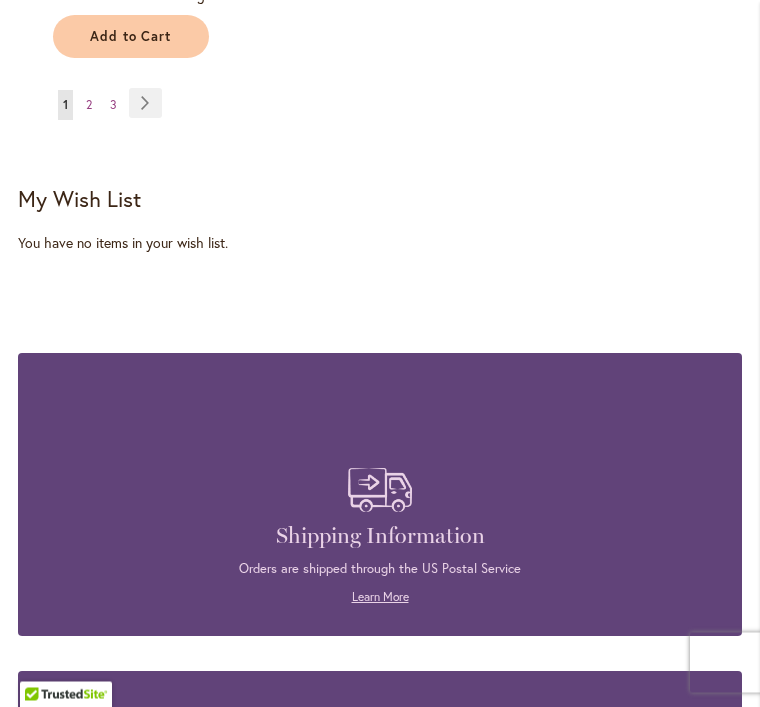 scroll, scrollTop: 3171, scrollLeft: 0, axis: vertical 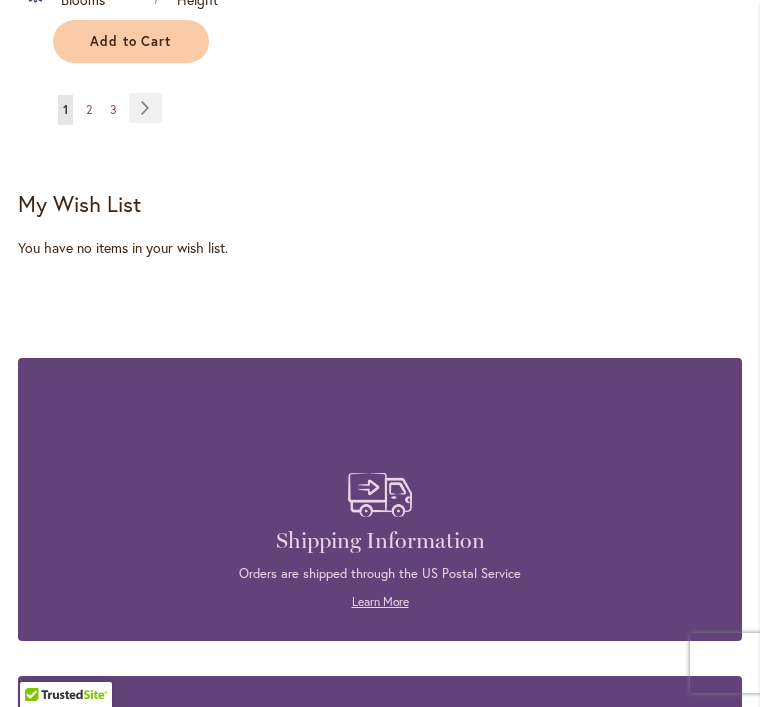click on "Page
2" at bounding box center [89, 110] 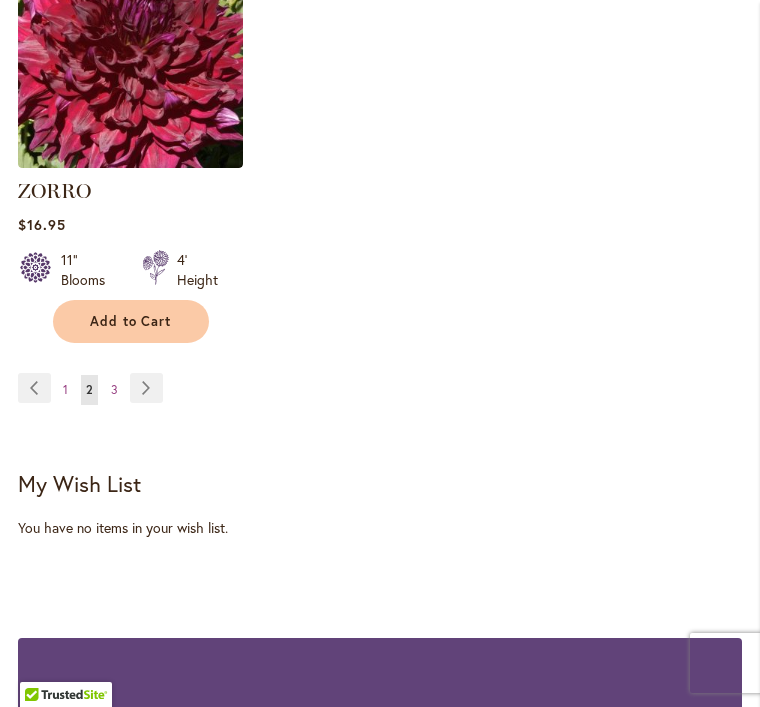 scroll, scrollTop: 2846, scrollLeft: 0, axis: vertical 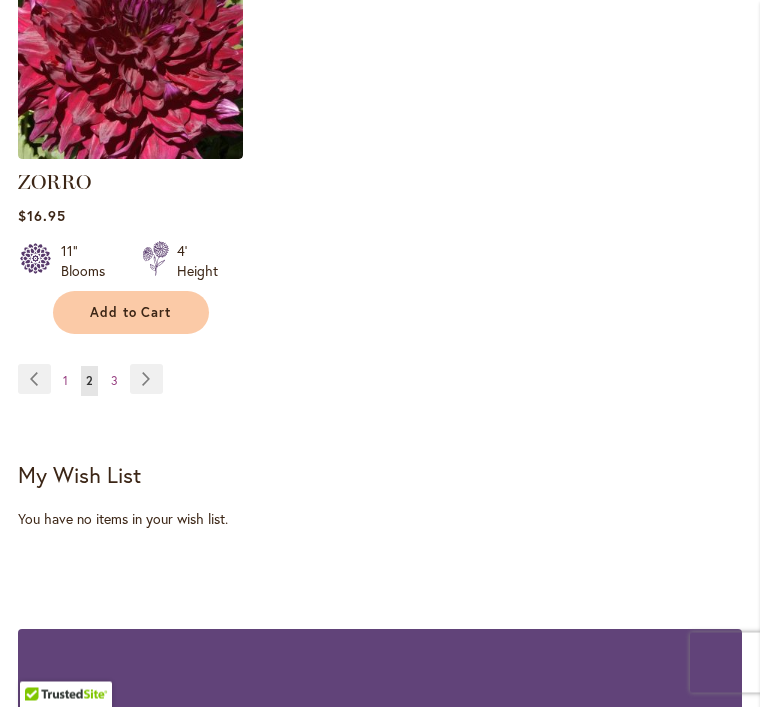 click on "Page
Next" at bounding box center (146, 380) 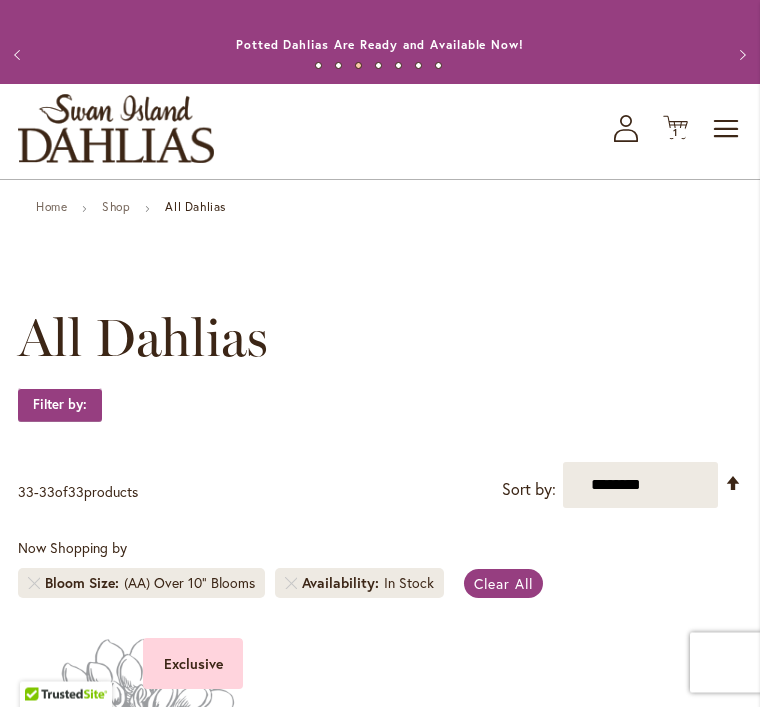 scroll, scrollTop: 0, scrollLeft: 0, axis: both 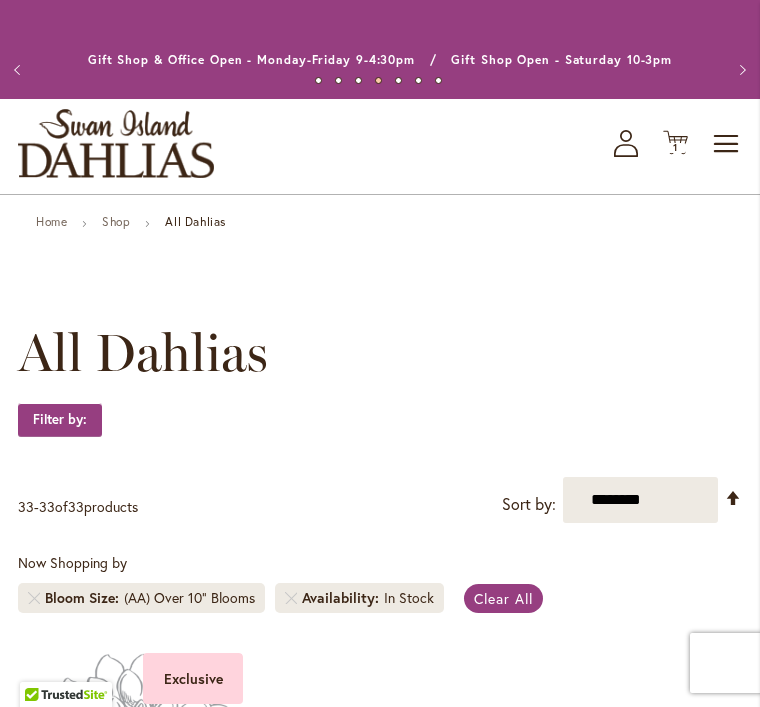click on "Previous" at bounding box center [20, 70] 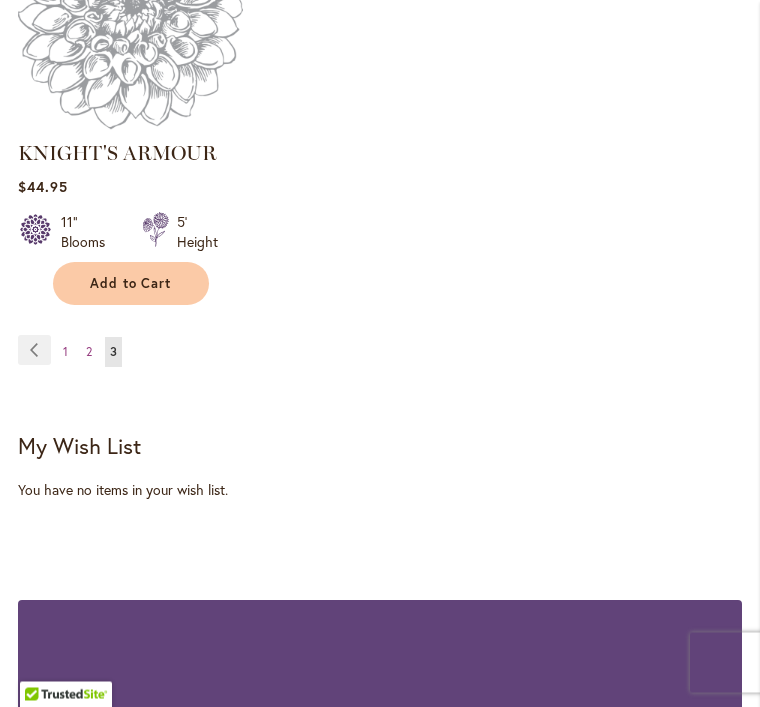 scroll, scrollTop: 748, scrollLeft: 0, axis: vertical 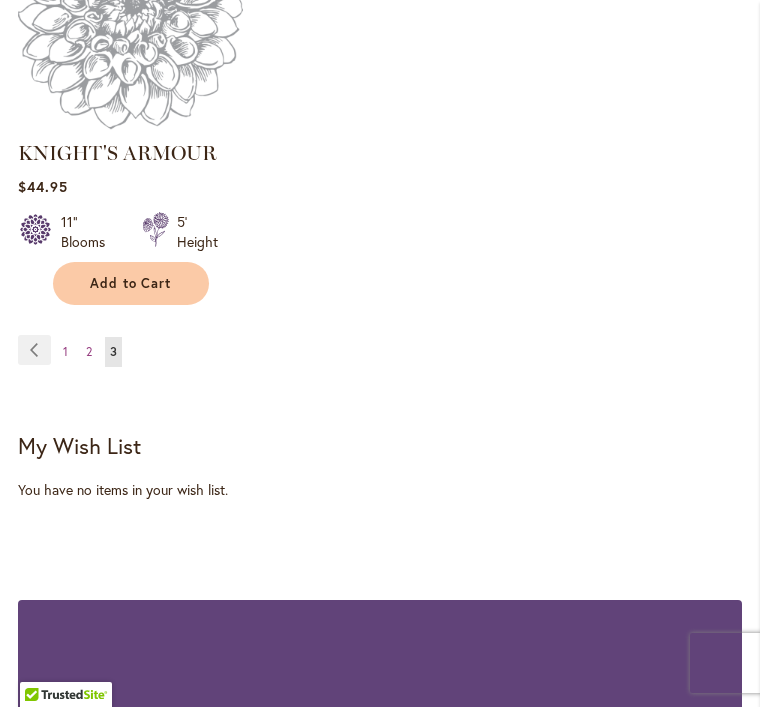 click on "Page
Previous" at bounding box center [34, 350] 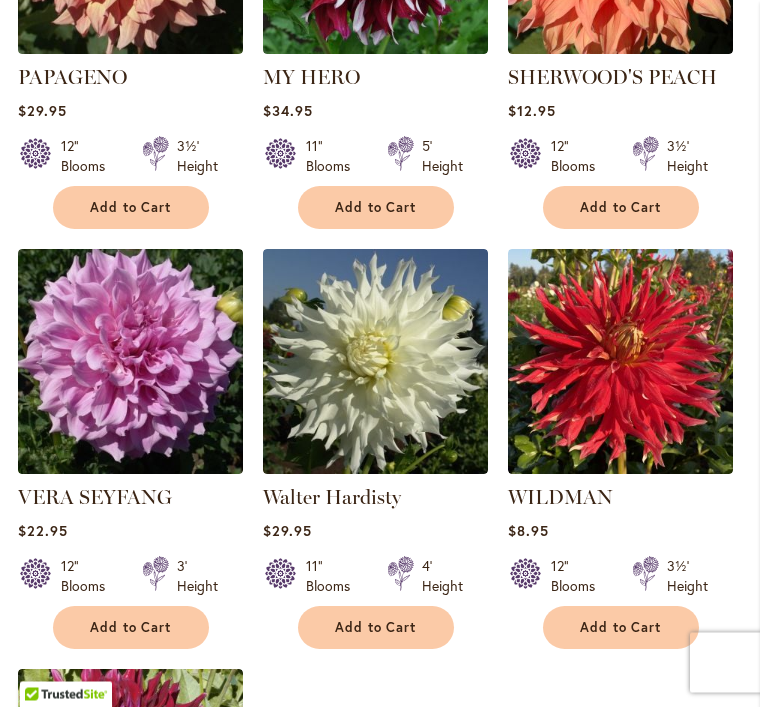 scroll, scrollTop: 2112, scrollLeft: 0, axis: vertical 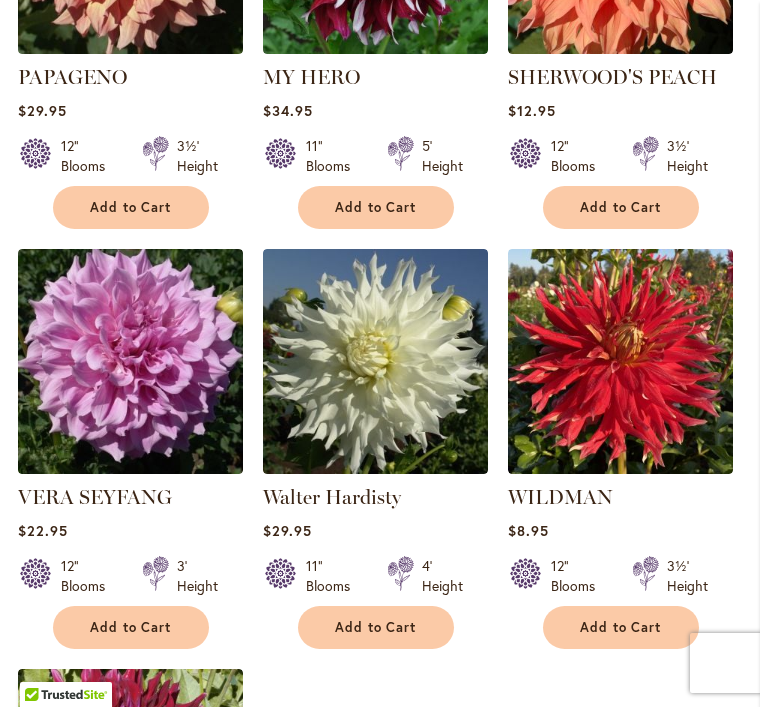 click at bounding box center [130, 361] 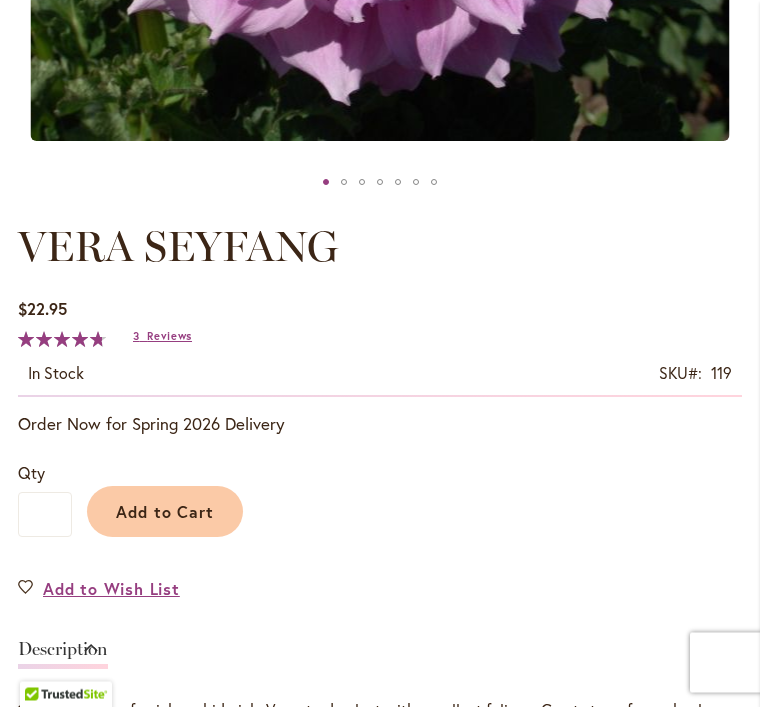 scroll, scrollTop: 849, scrollLeft: 0, axis: vertical 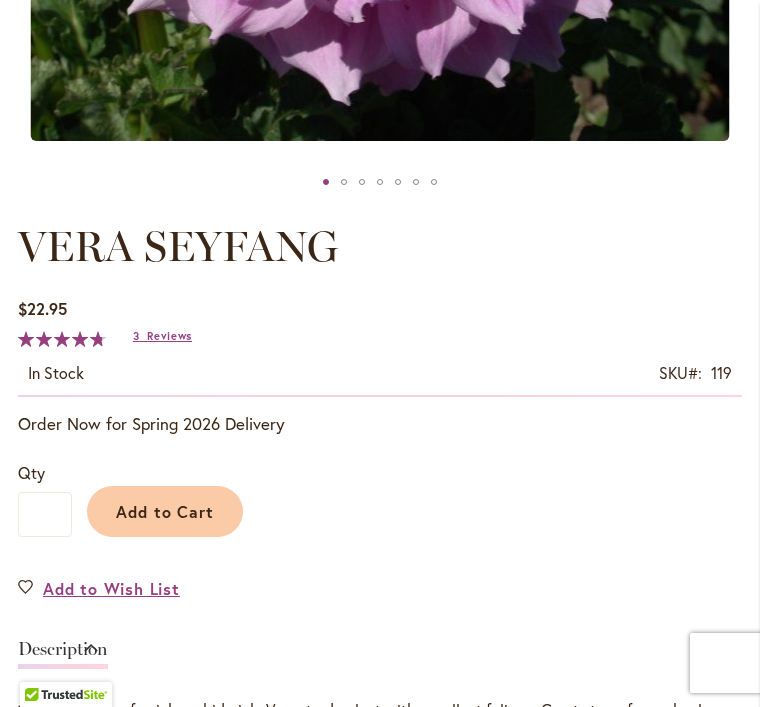 click on "Add to Cart" at bounding box center [165, 511] 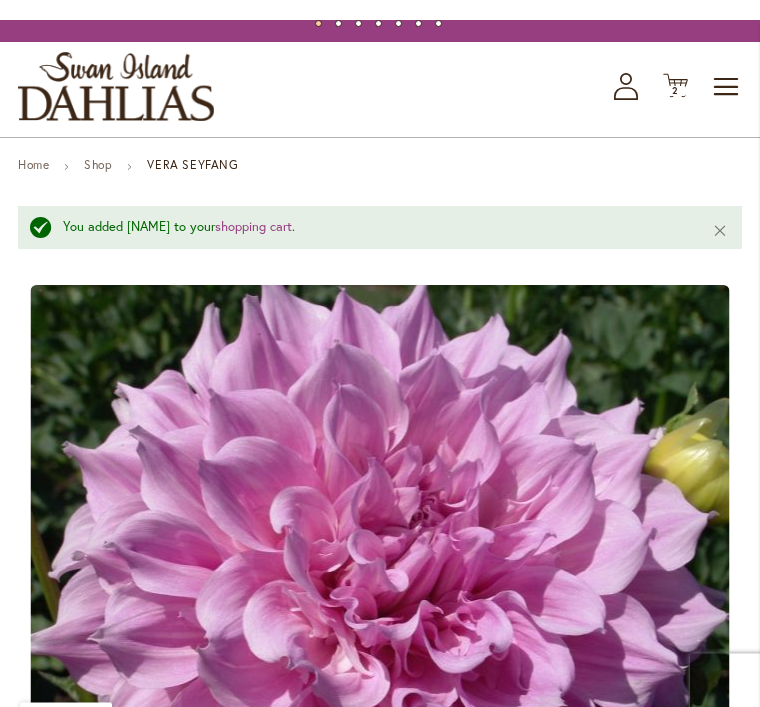 scroll, scrollTop: 0, scrollLeft: 0, axis: both 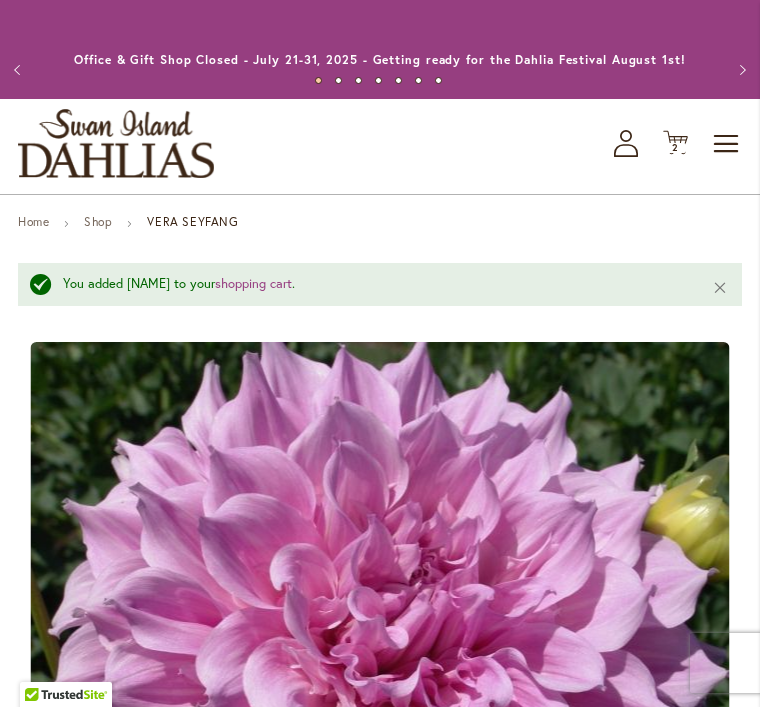 click on "Previous" at bounding box center [20, 70] 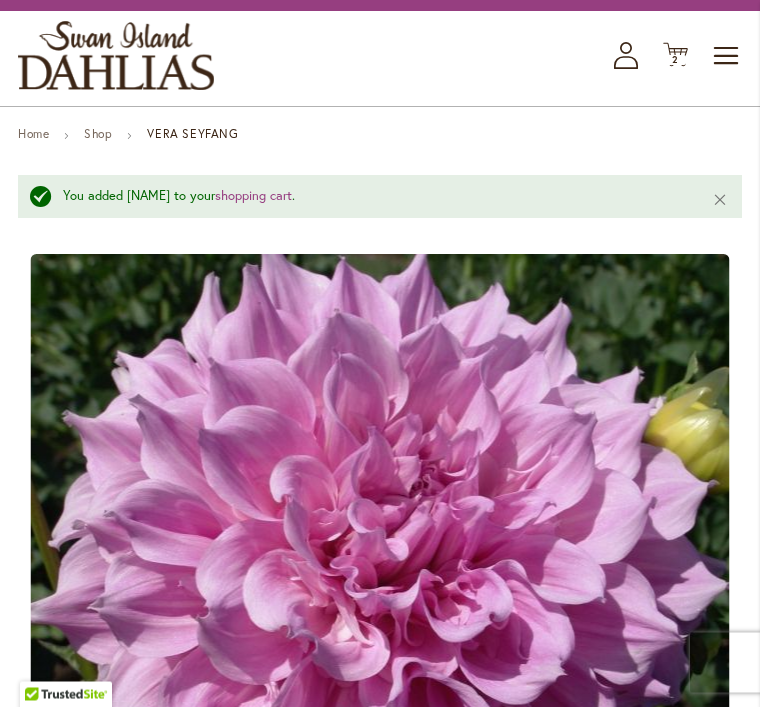 scroll, scrollTop: 0, scrollLeft: 0, axis: both 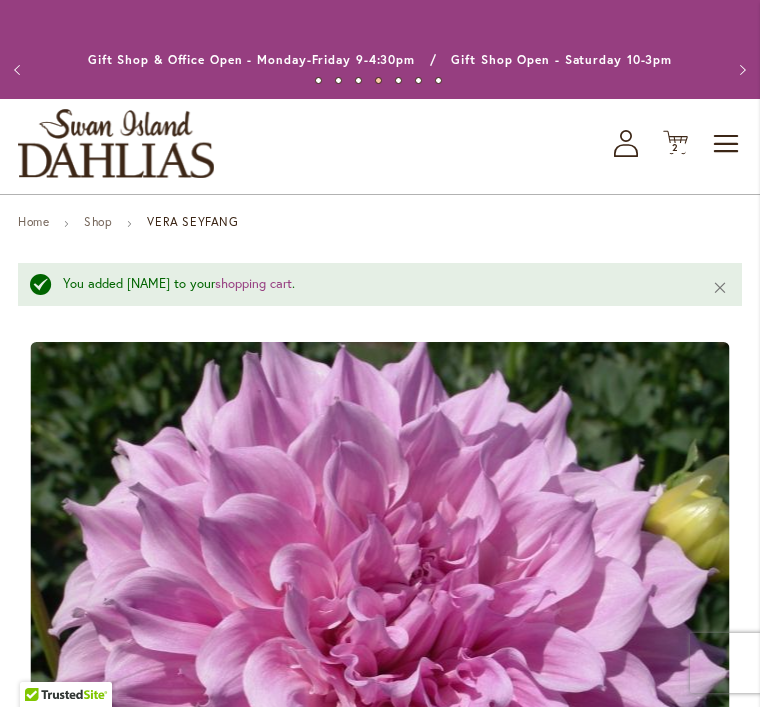 click on "Toggle Nav" at bounding box center [727, 144] 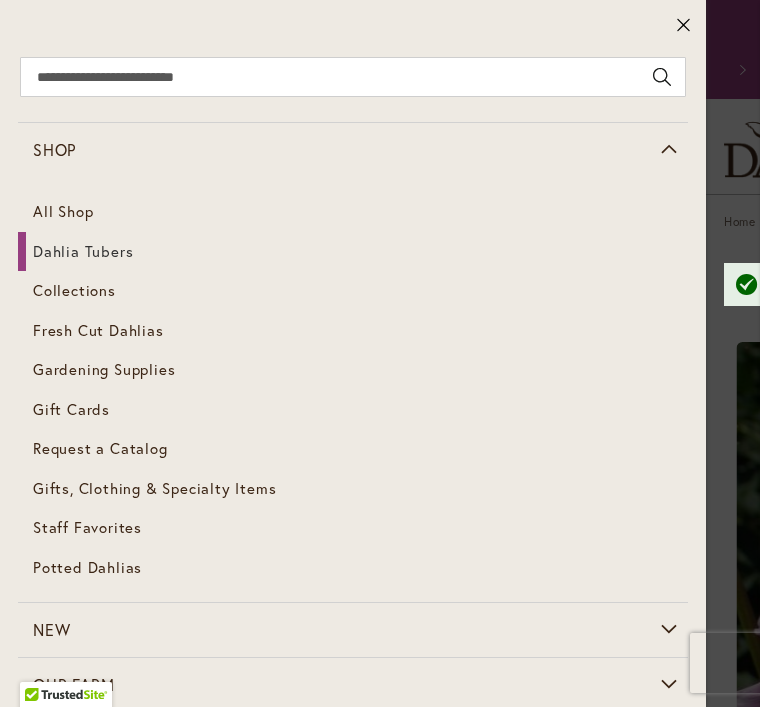 click on "Dahlia Tubers" at bounding box center (83, 251) 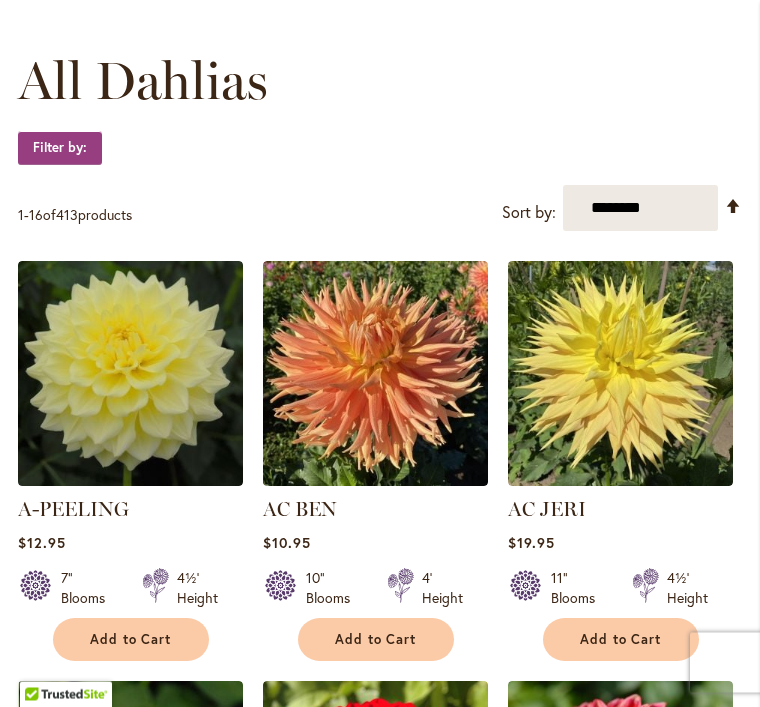 scroll, scrollTop: 557, scrollLeft: 0, axis: vertical 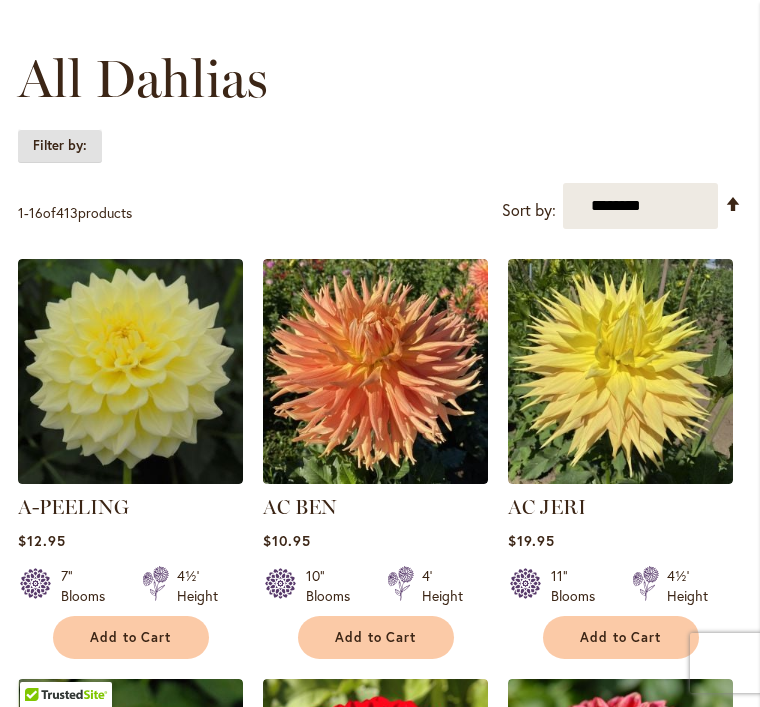 click on "Filter by:" at bounding box center [60, 146] 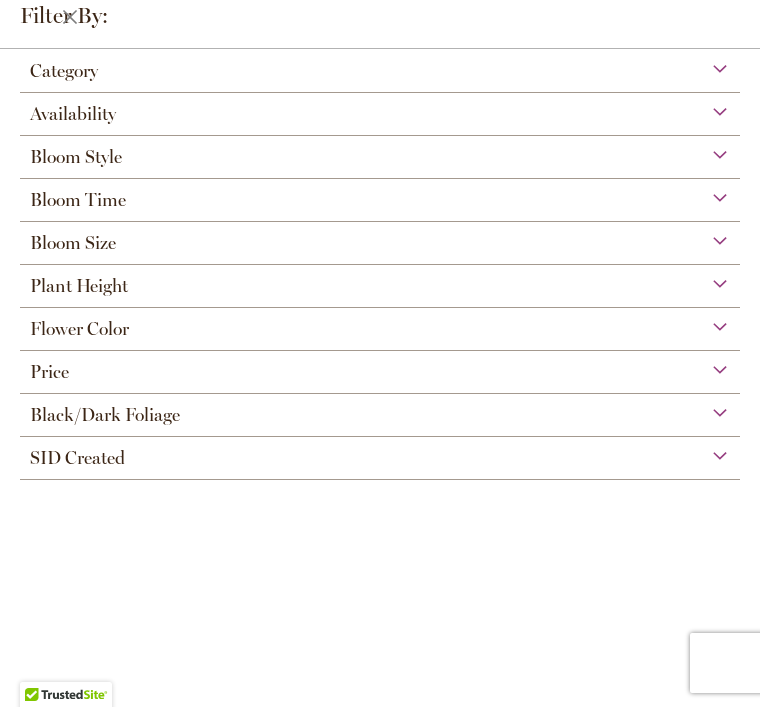 scroll, scrollTop: 99, scrollLeft: 0, axis: vertical 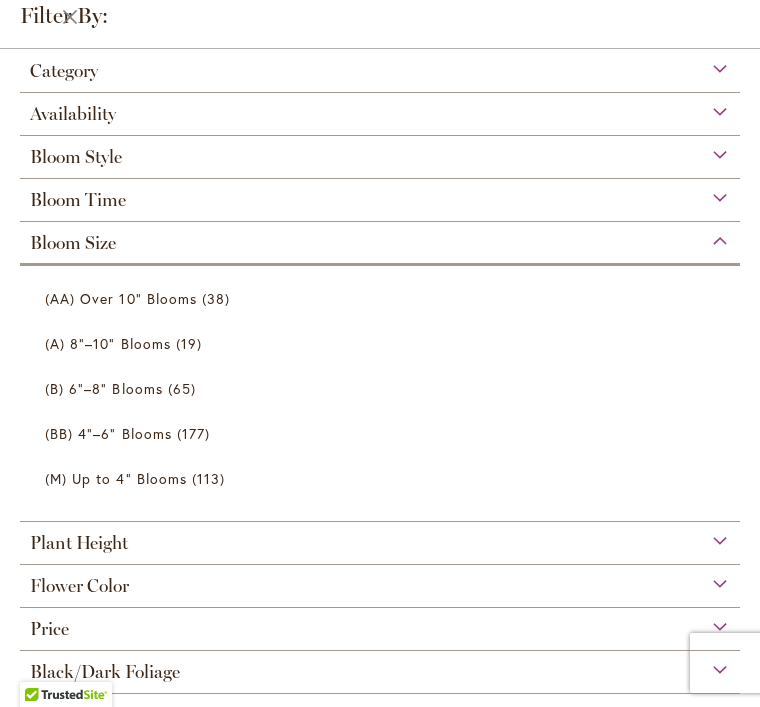 click on "(AA) Over 10" Blooms" at bounding box center [121, 298] 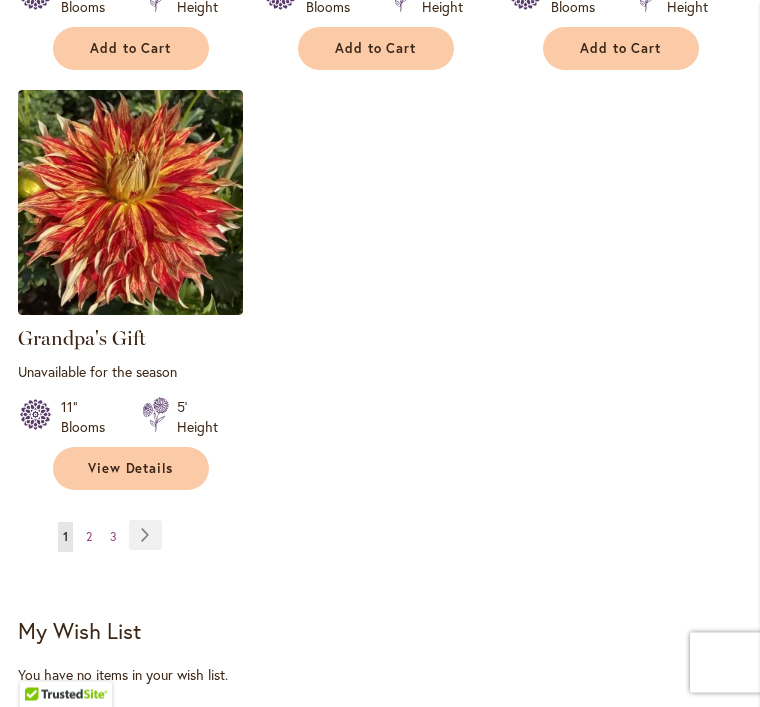 scroll, scrollTop: 2792, scrollLeft: 0, axis: vertical 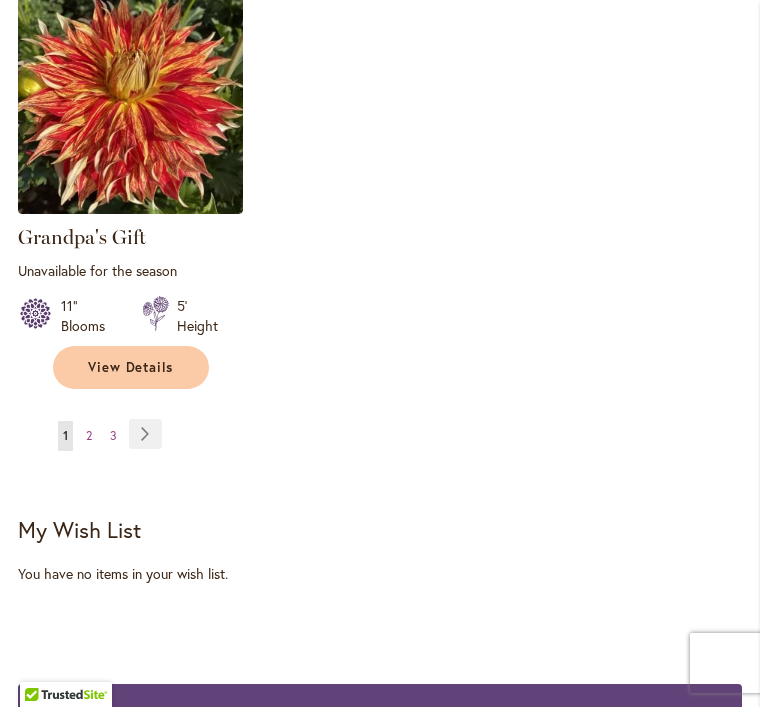 click on "Page
Next" at bounding box center [145, 434] 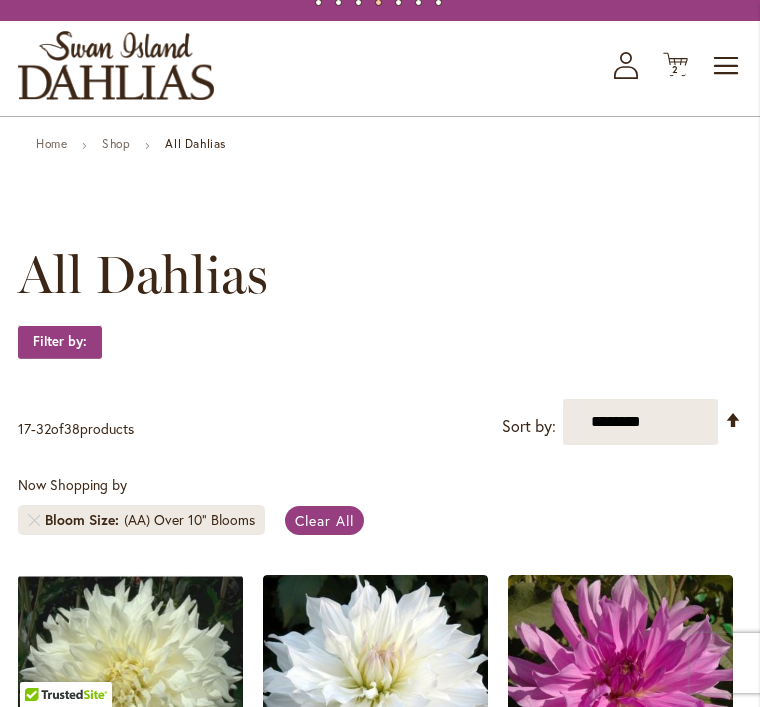 scroll, scrollTop: 0, scrollLeft: 0, axis: both 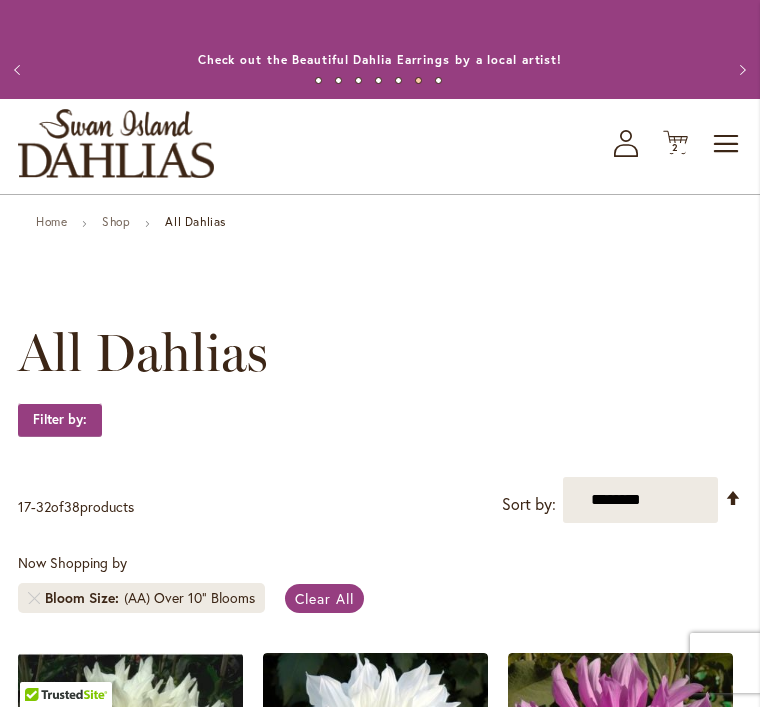 click on "(AA) Over 10" Blooms" at bounding box center (189, 598) 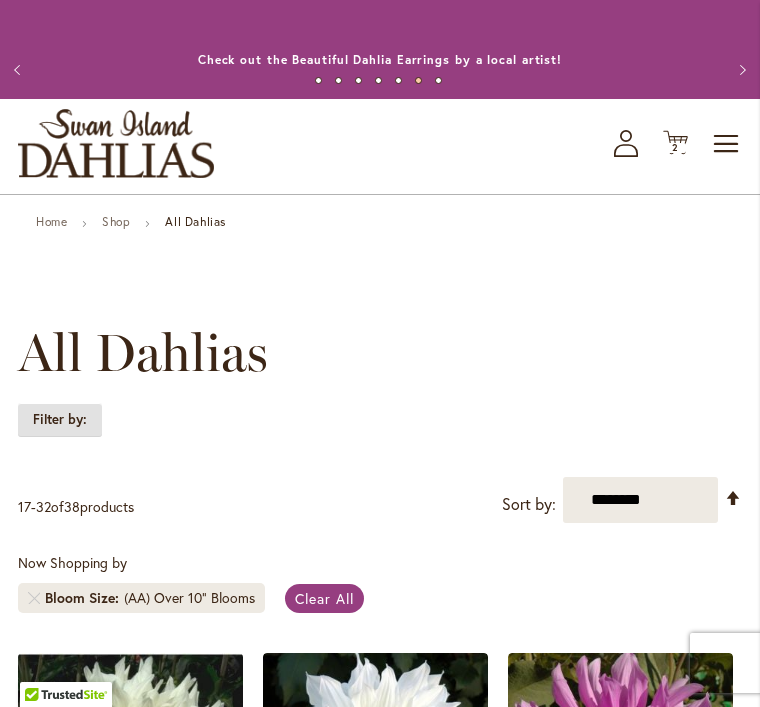 click on "Filter by:" at bounding box center (60, 420) 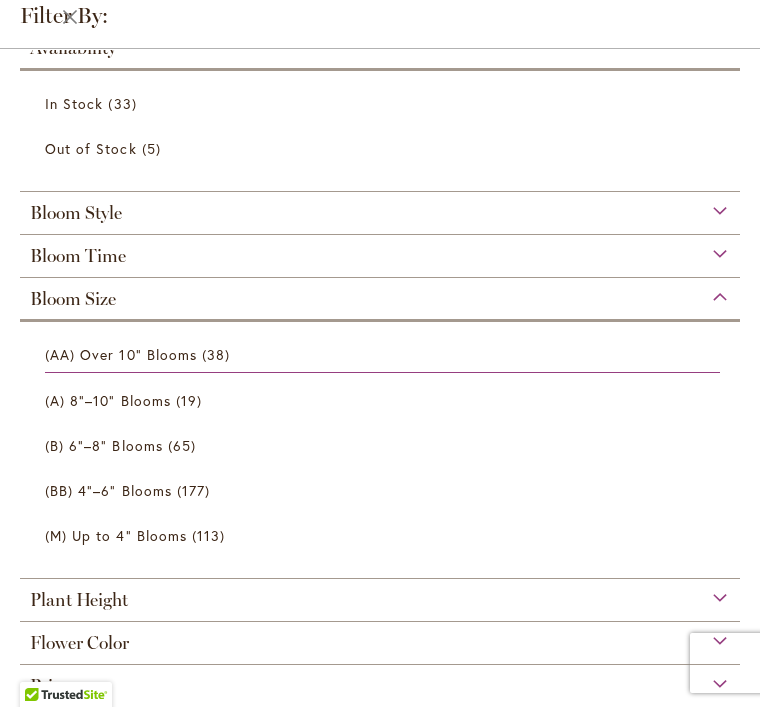 scroll, scrollTop: 298, scrollLeft: 0, axis: vertical 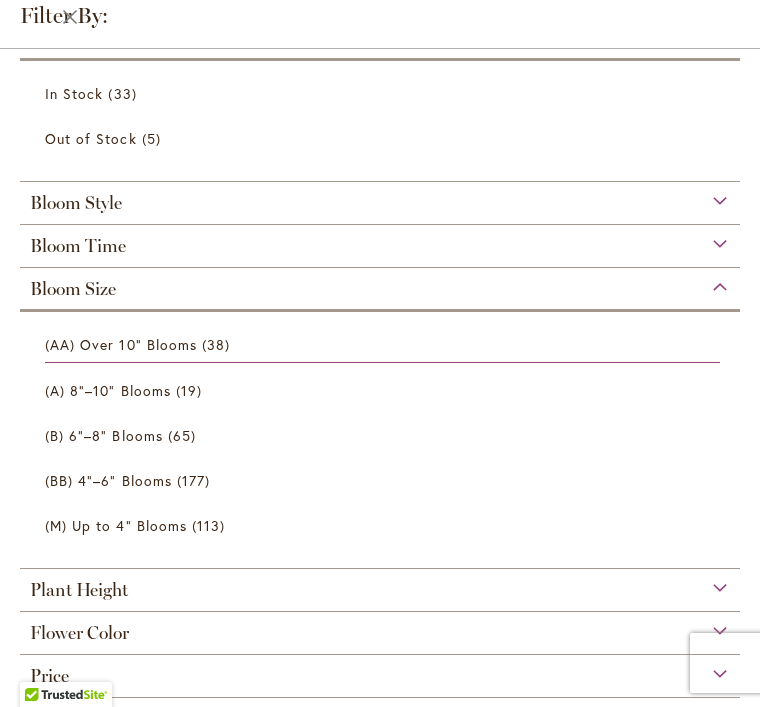 click on "19
items" at bounding box center [191, 390] 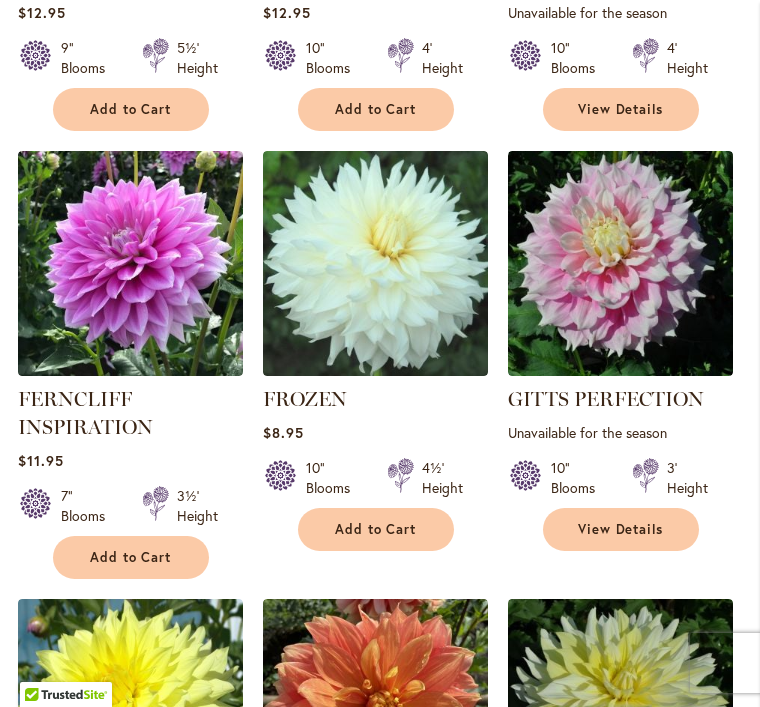 scroll, scrollTop: 921, scrollLeft: 0, axis: vertical 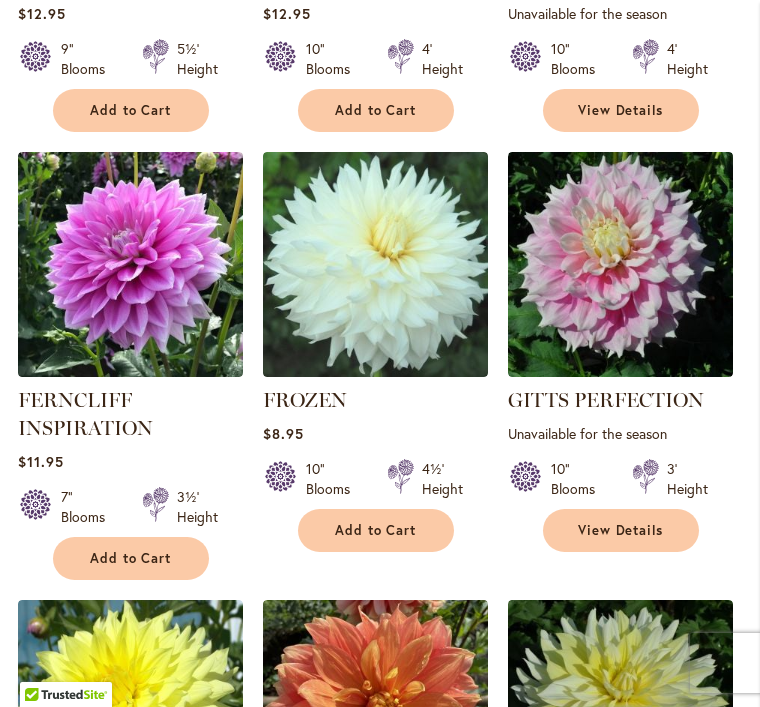 click on "View Details" at bounding box center (621, 530) 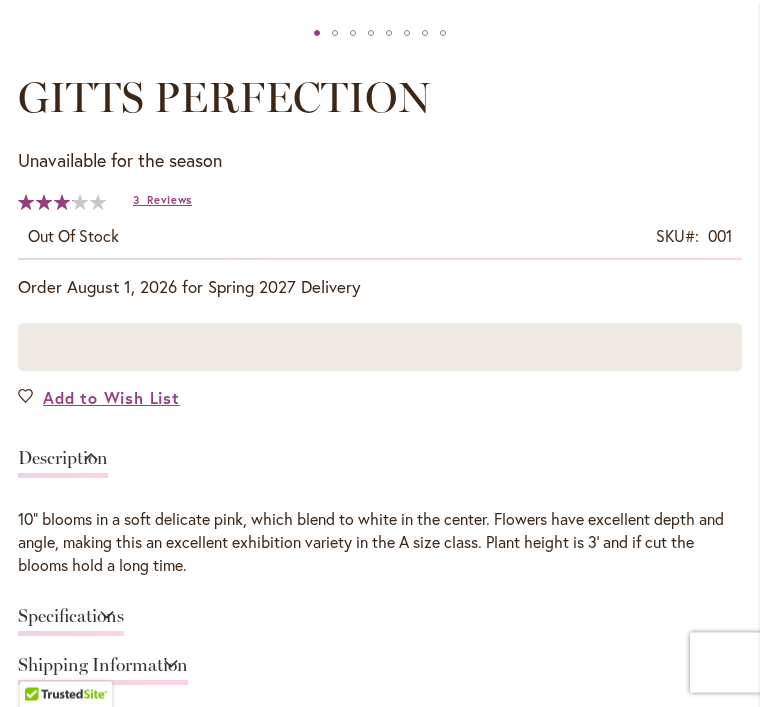 scroll, scrollTop: 998, scrollLeft: 0, axis: vertical 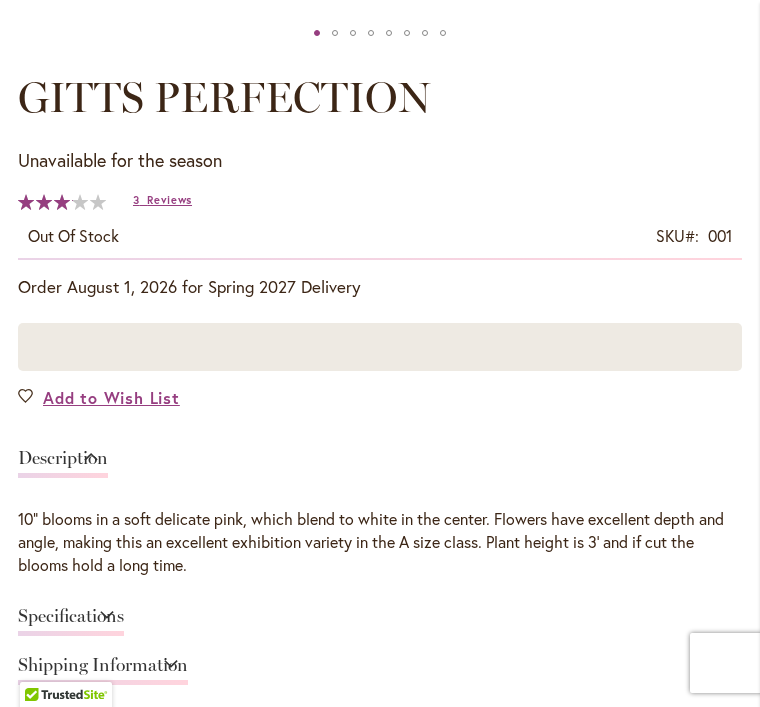click on "Home
Shop
GITTS PERFECTION
Skip to the end of the images gallery
Skip to the beginning of the images gallery
GITTS PERFECTION
Unavailable for the season" at bounding box center (380, 1678) 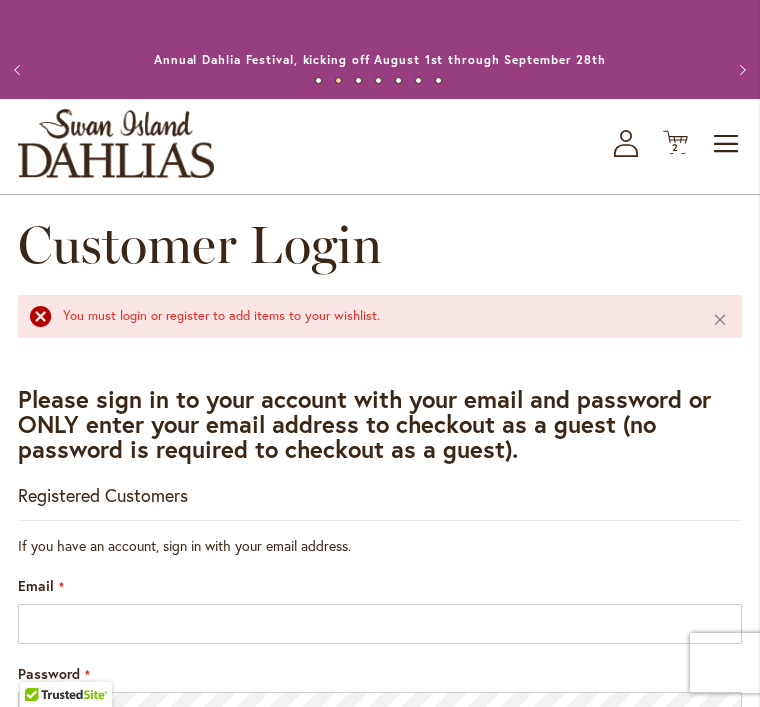 scroll, scrollTop: 2, scrollLeft: 0, axis: vertical 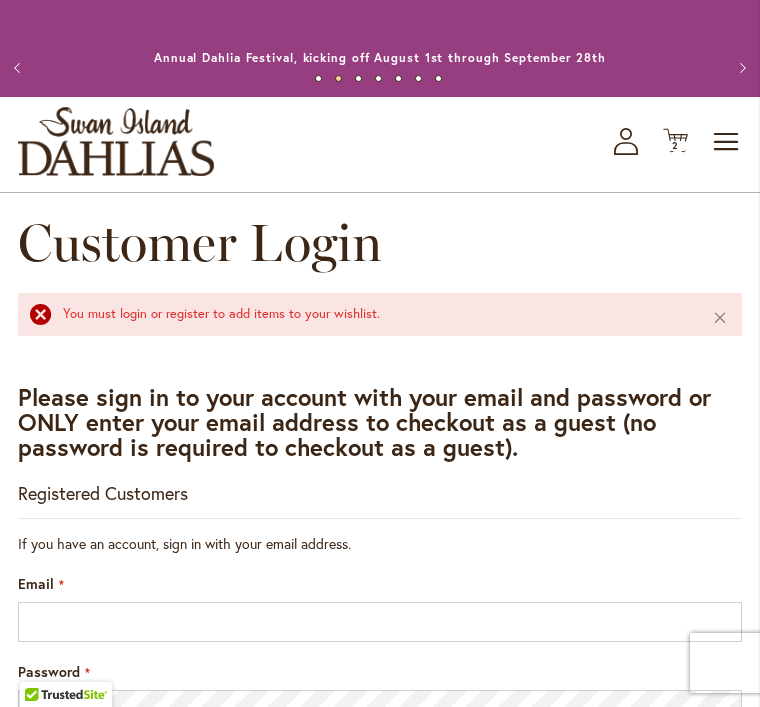 click on "Previous" at bounding box center [20, 68] 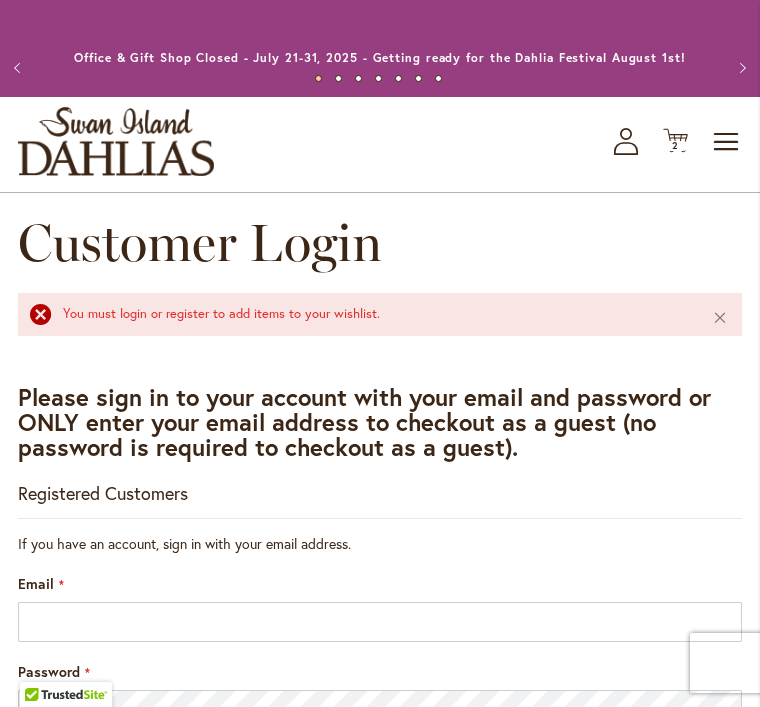 click on "Previous" at bounding box center (20, 68) 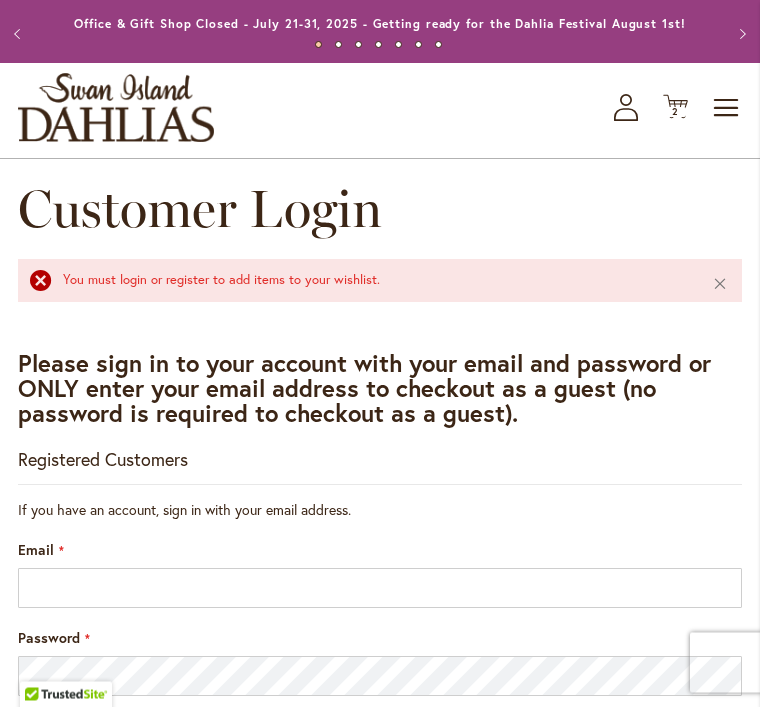 scroll, scrollTop: 0, scrollLeft: 0, axis: both 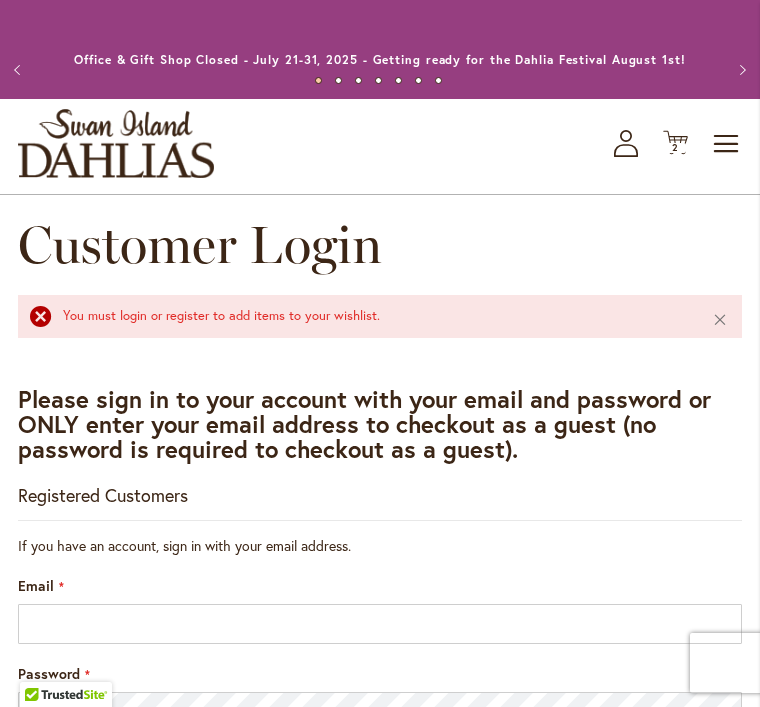 click on "Cart
.cls-1 {
fill: #231f20;
}" 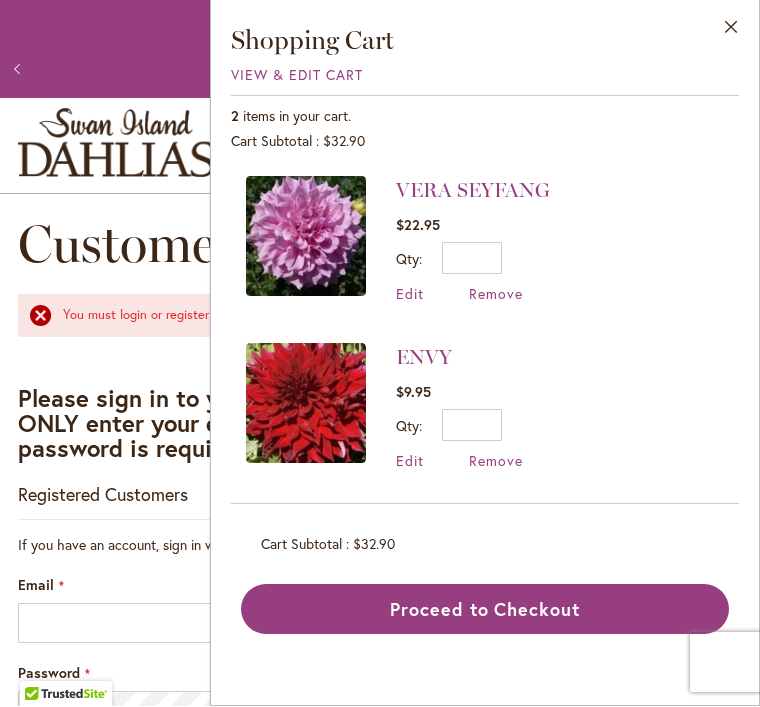 scroll, scrollTop: 2, scrollLeft: 0, axis: vertical 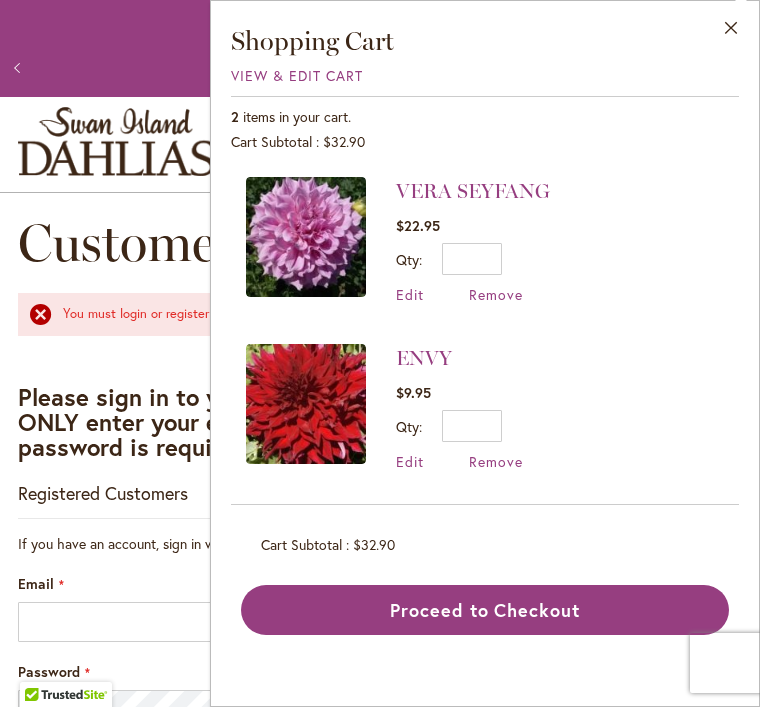 click on "Close" at bounding box center (731, 32) 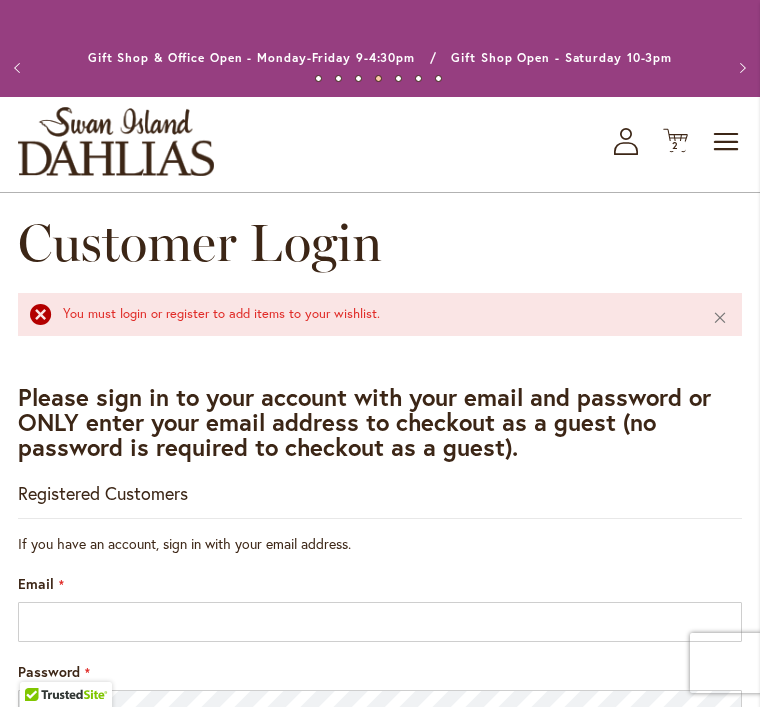 scroll, scrollTop: 0, scrollLeft: 0, axis: both 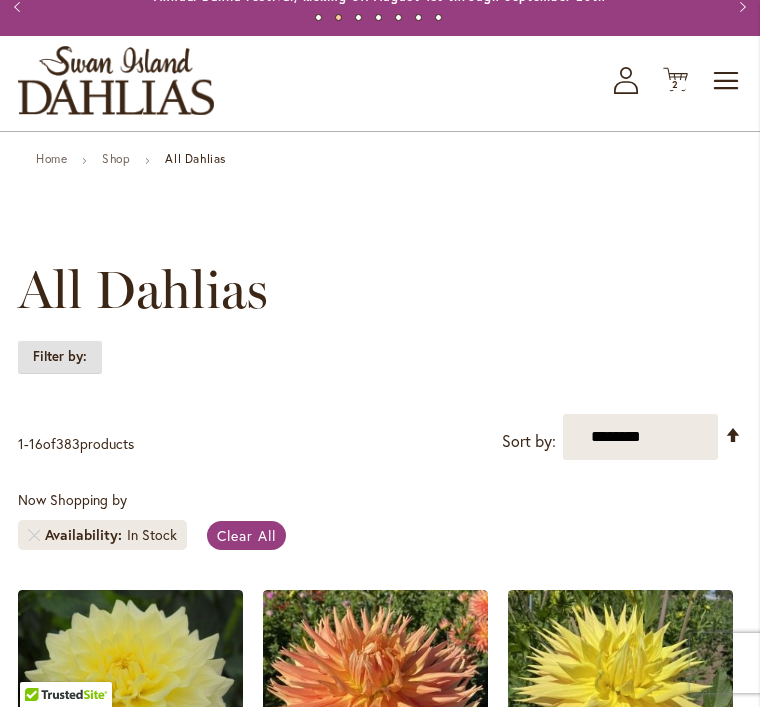 click on "Filter by:" at bounding box center [60, 357] 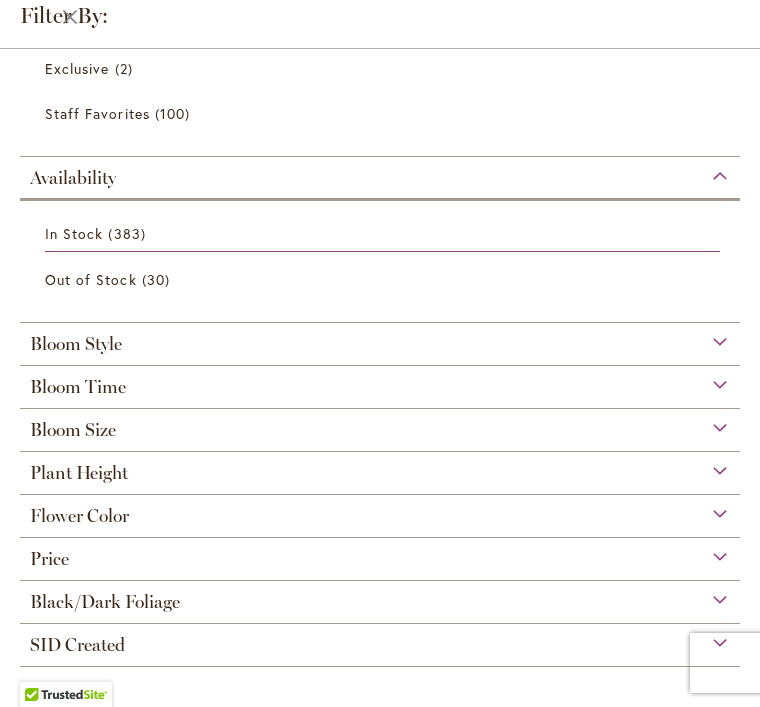 scroll, scrollTop: 348, scrollLeft: 0, axis: vertical 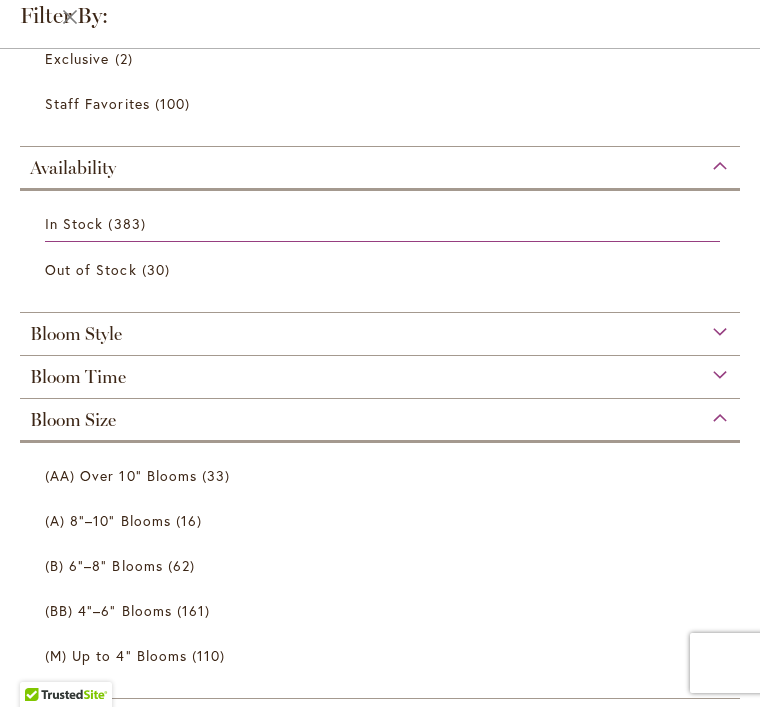 click on "(A) 8"–10" Blooms
16
items" at bounding box center (382, 520) 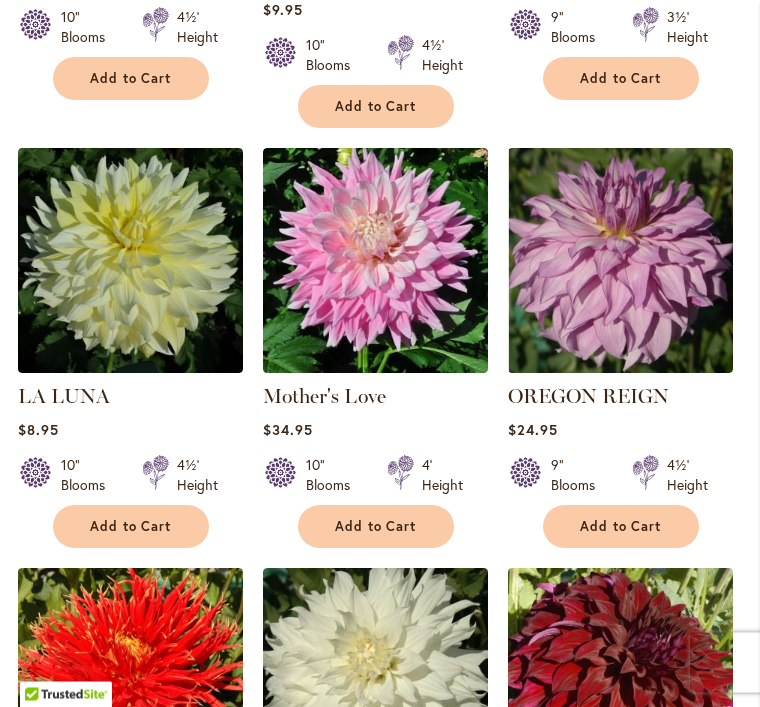 scroll, scrollTop: 1401, scrollLeft: 0, axis: vertical 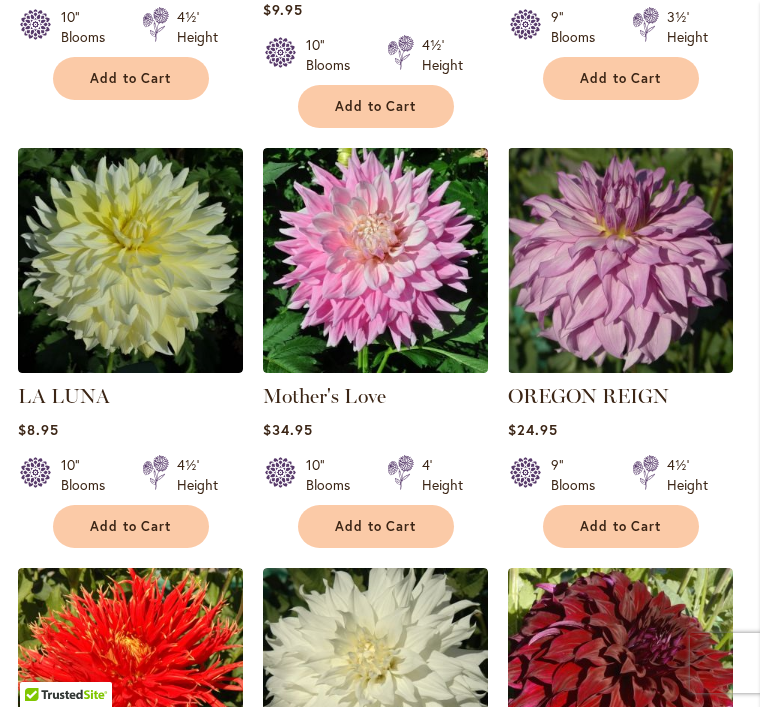 click on "Add to Cart" at bounding box center (376, 526) 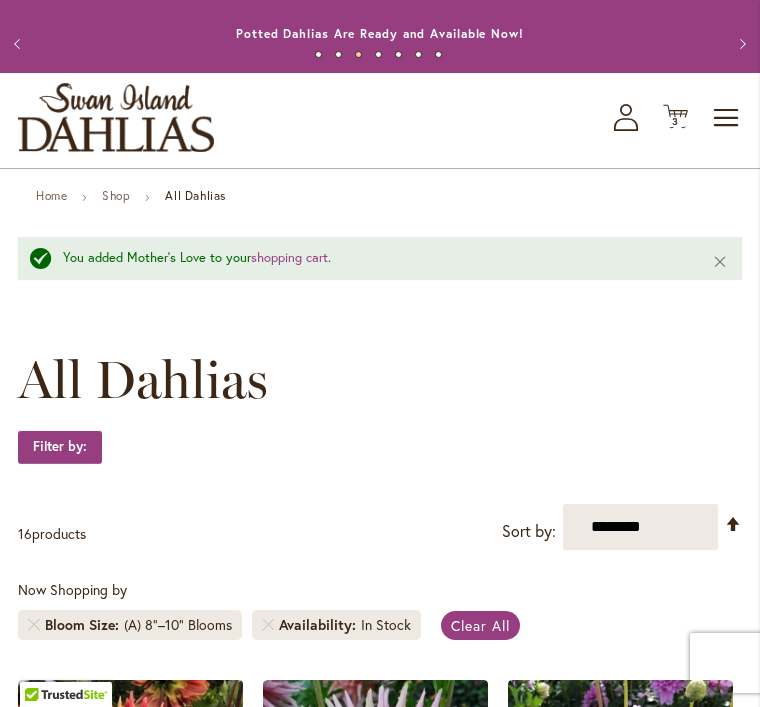 scroll, scrollTop: 28, scrollLeft: 0, axis: vertical 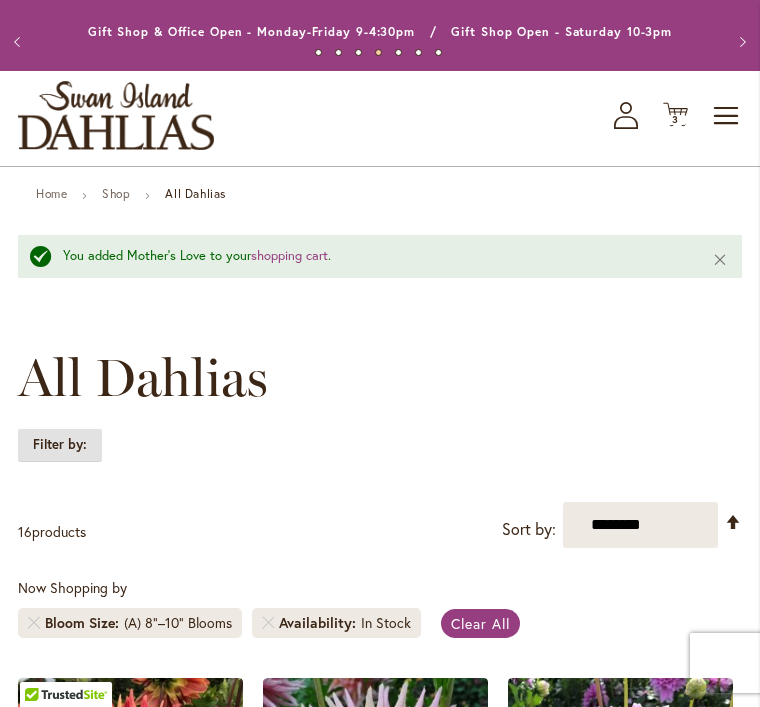 click on "Filter by:" at bounding box center (60, 445) 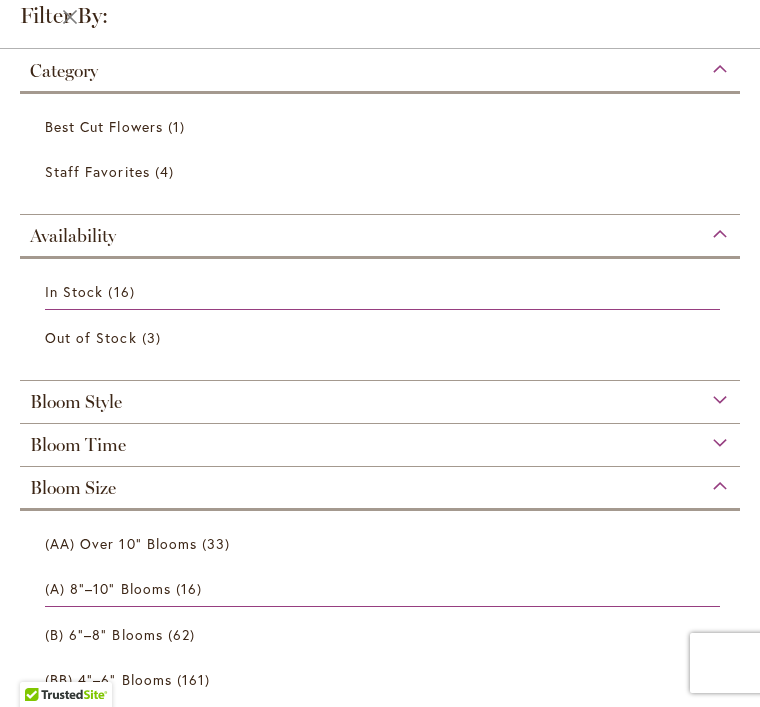 click on "33
items" at bounding box center (218, 543) 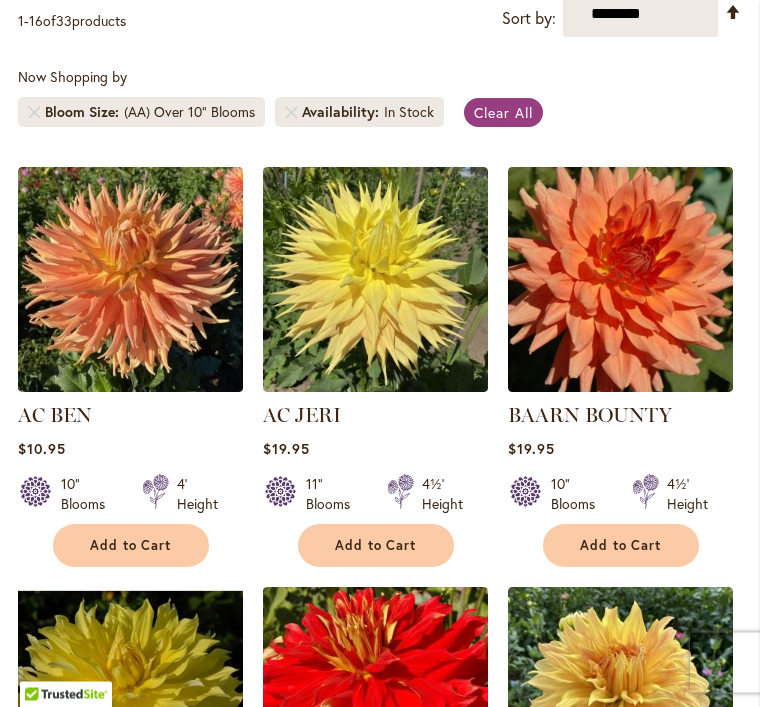 scroll, scrollTop: 476, scrollLeft: 0, axis: vertical 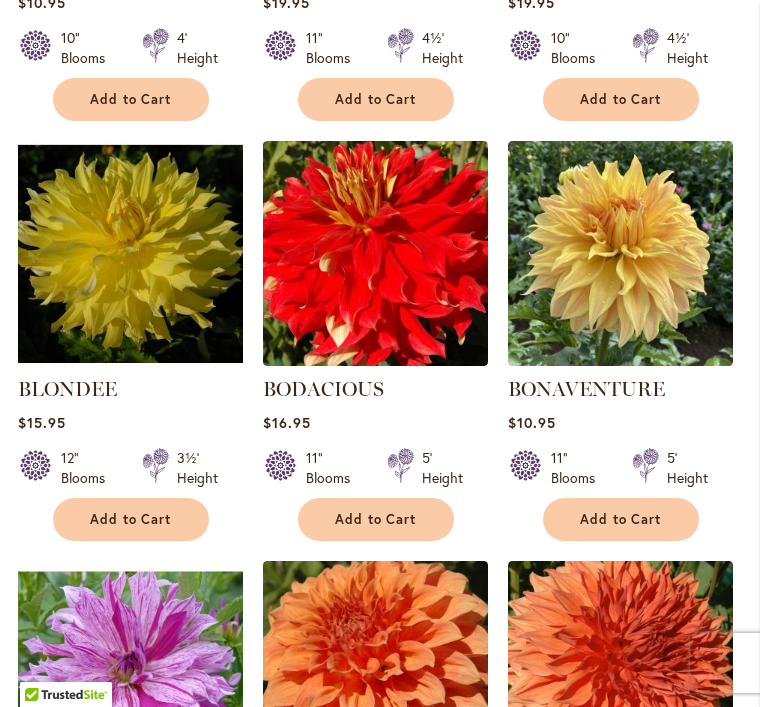 click on "Home
Shop
All Dahlias
New Best Sellers Staff Favorites Collections Best Cut Flowers
All Dahlias
Filter by:
Filter By:
Category
New 2
items 1 1 7" at bounding box center (380, 1391) 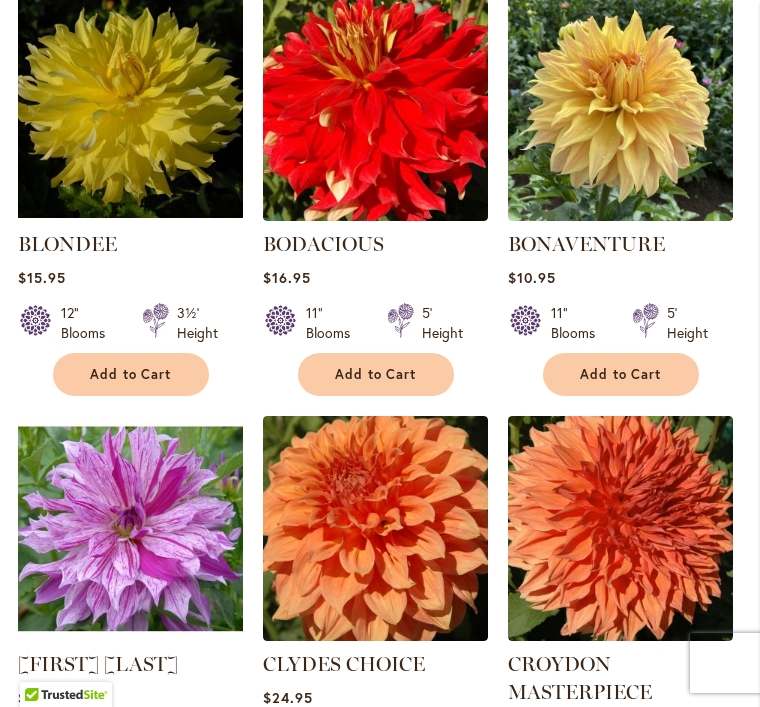 scroll, scrollTop: 1076, scrollLeft: 0, axis: vertical 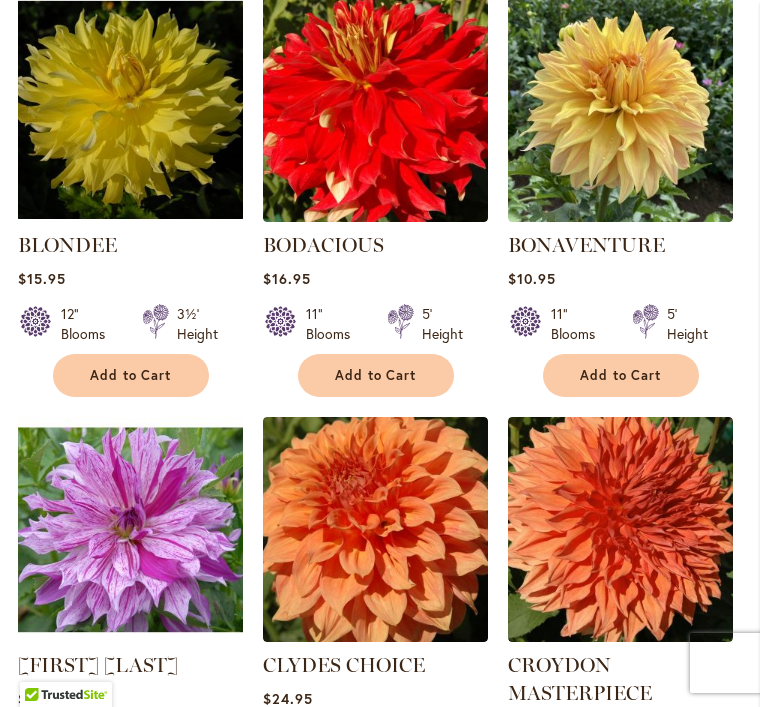 click on "Add to Cart" at bounding box center (131, 375) 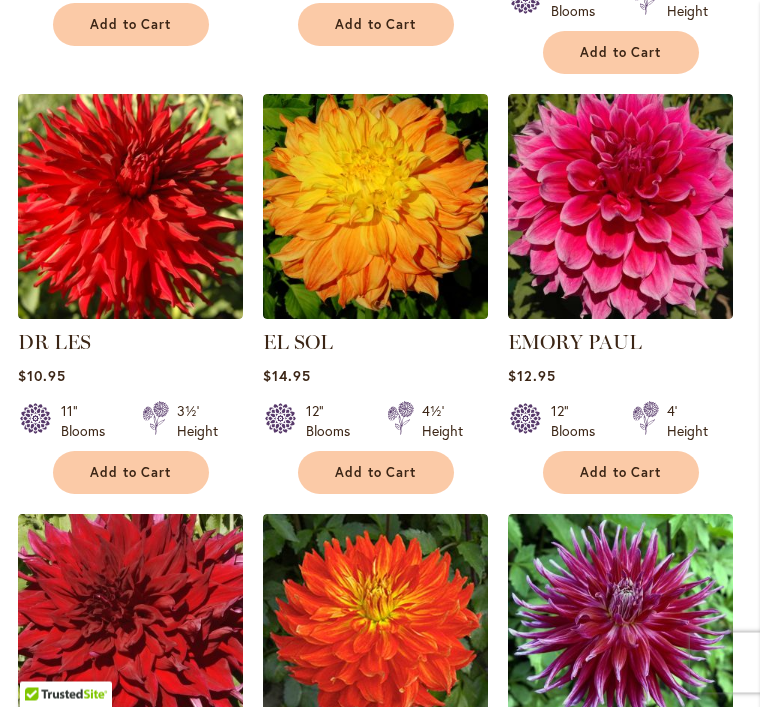 scroll, scrollTop: 1900, scrollLeft: 0, axis: vertical 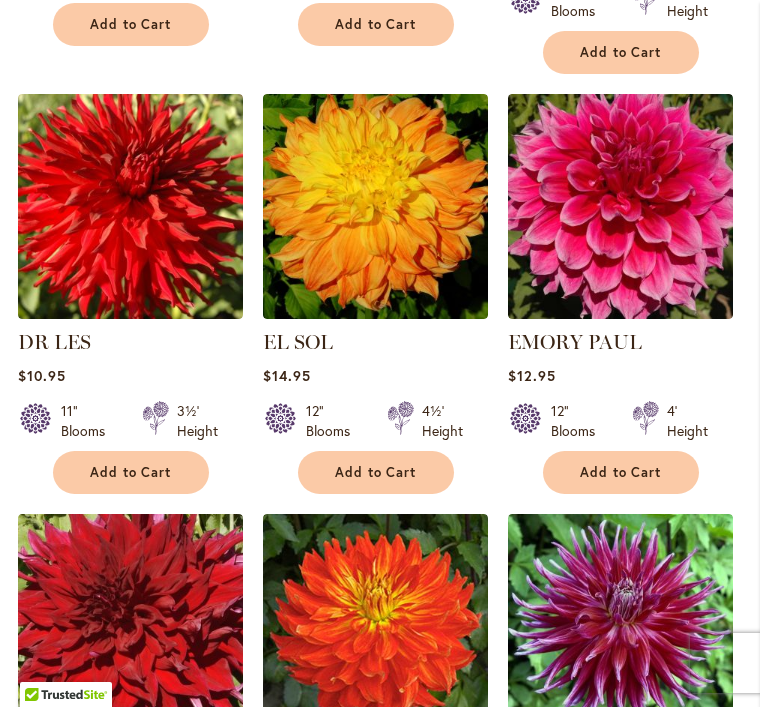 click on "GRAND FINALE" at bounding box center [620, 762] 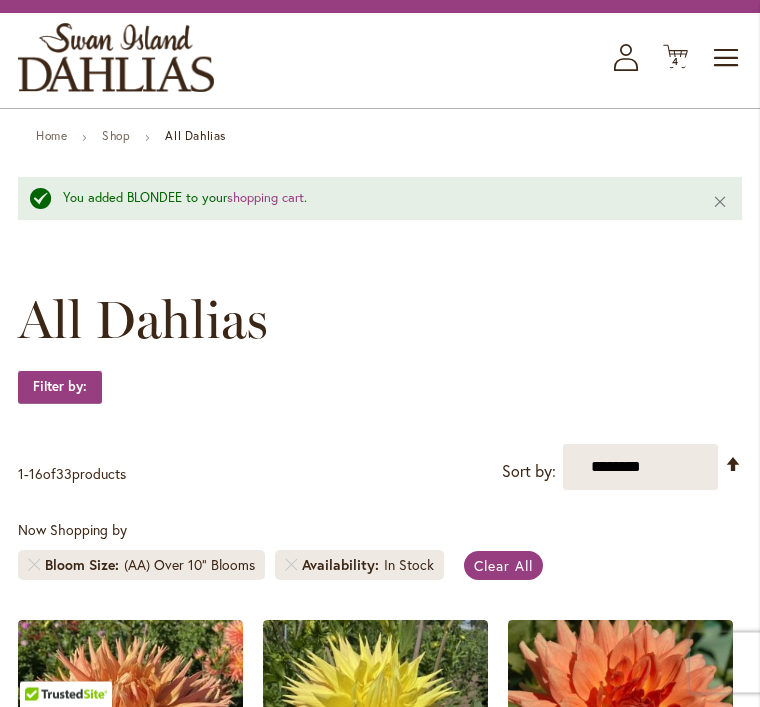 scroll, scrollTop: 0, scrollLeft: 0, axis: both 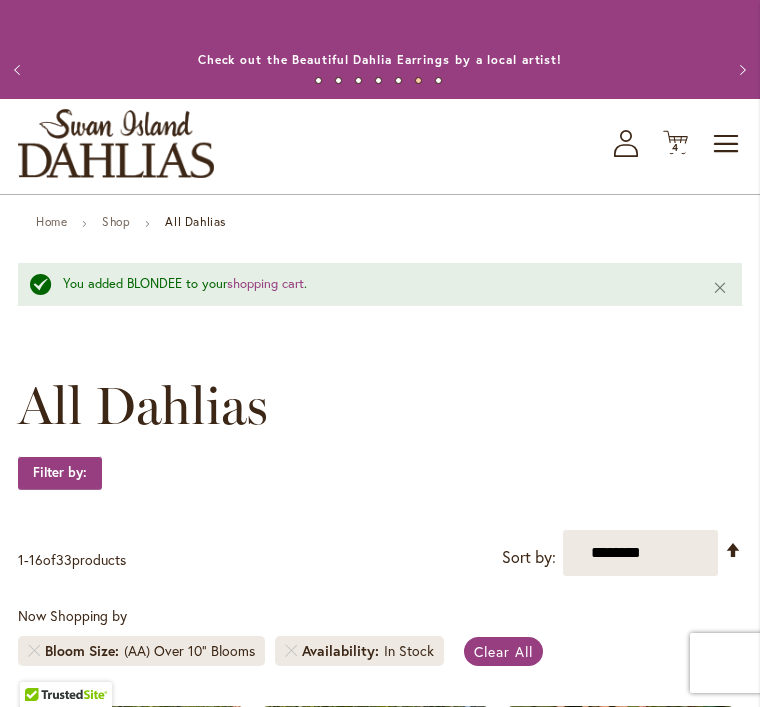 click on "4
4
items" at bounding box center (676, 148) 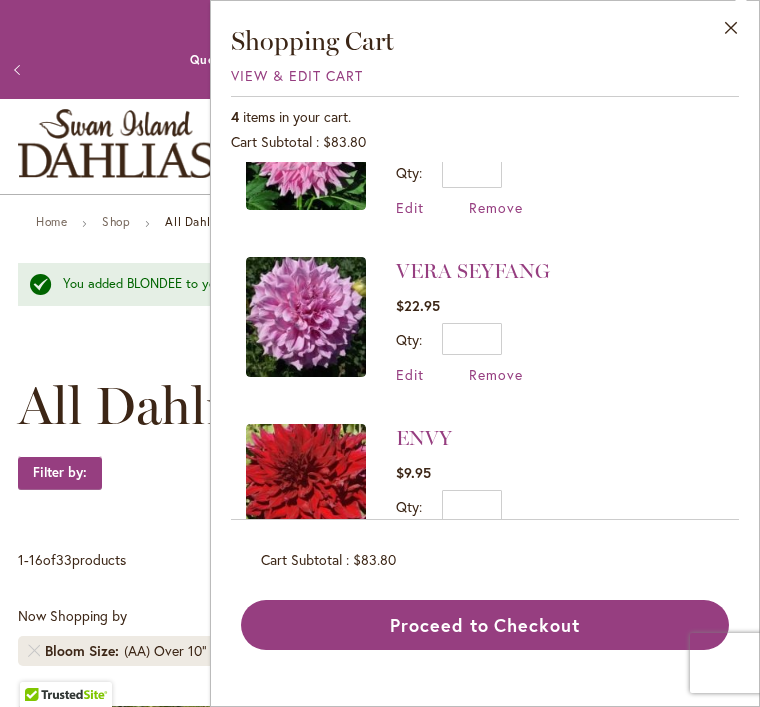 scroll, scrollTop: 253, scrollLeft: 0, axis: vertical 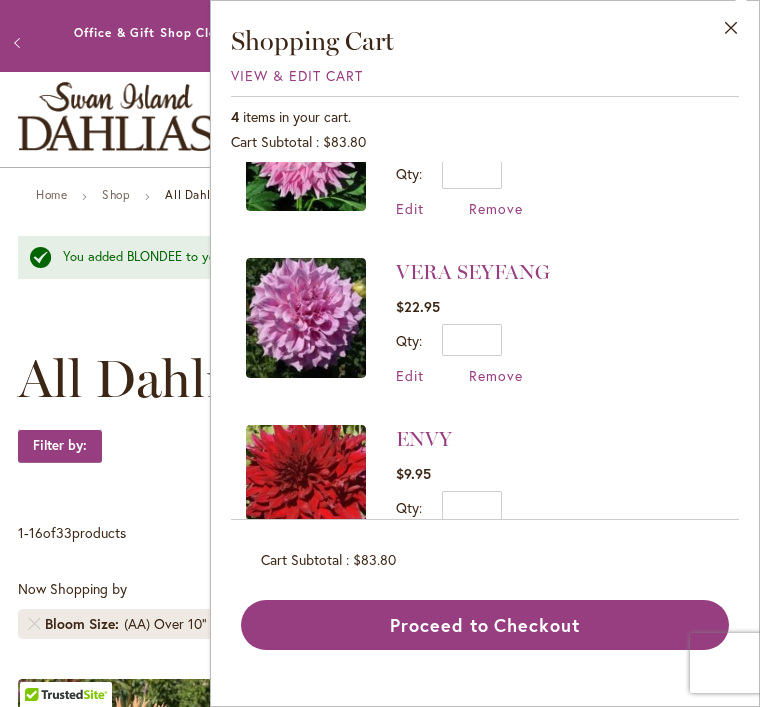 click on "Proceed to Checkout" at bounding box center (485, 625) 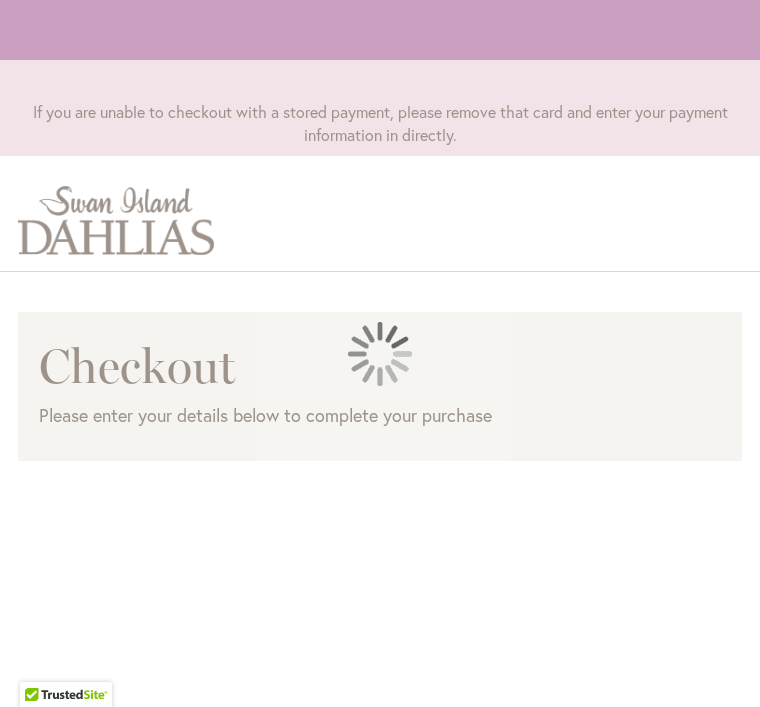 scroll, scrollTop: 0, scrollLeft: 0, axis: both 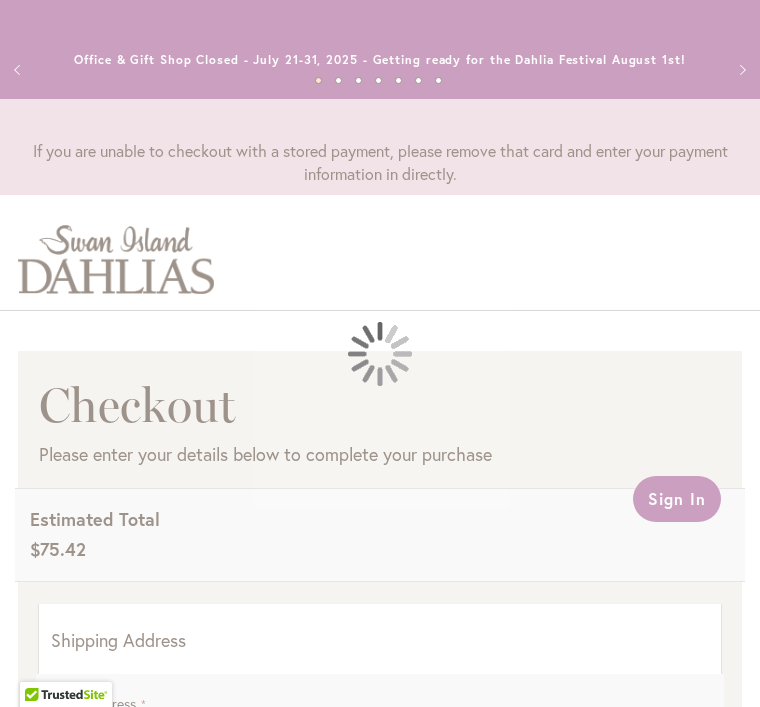 select on "**" 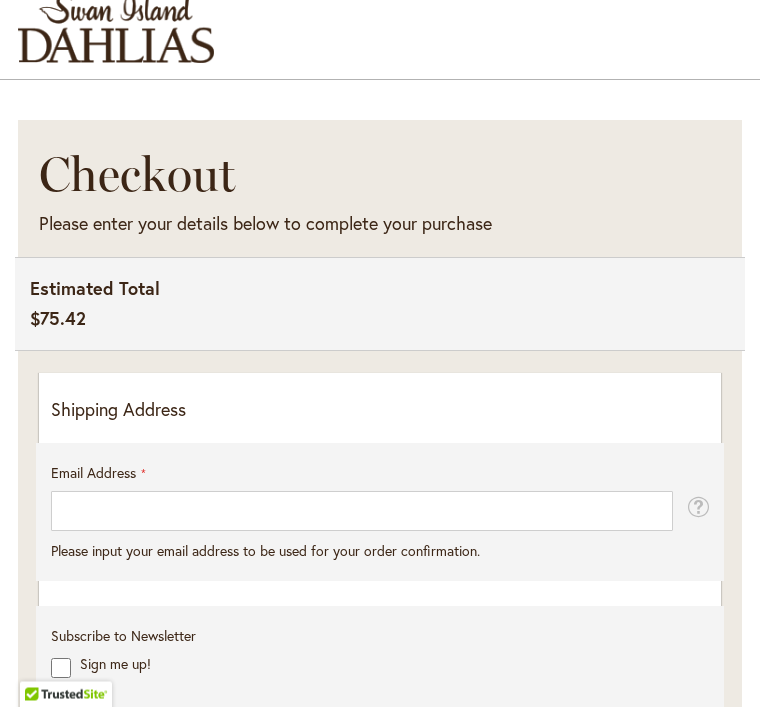scroll, scrollTop: 237, scrollLeft: 0, axis: vertical 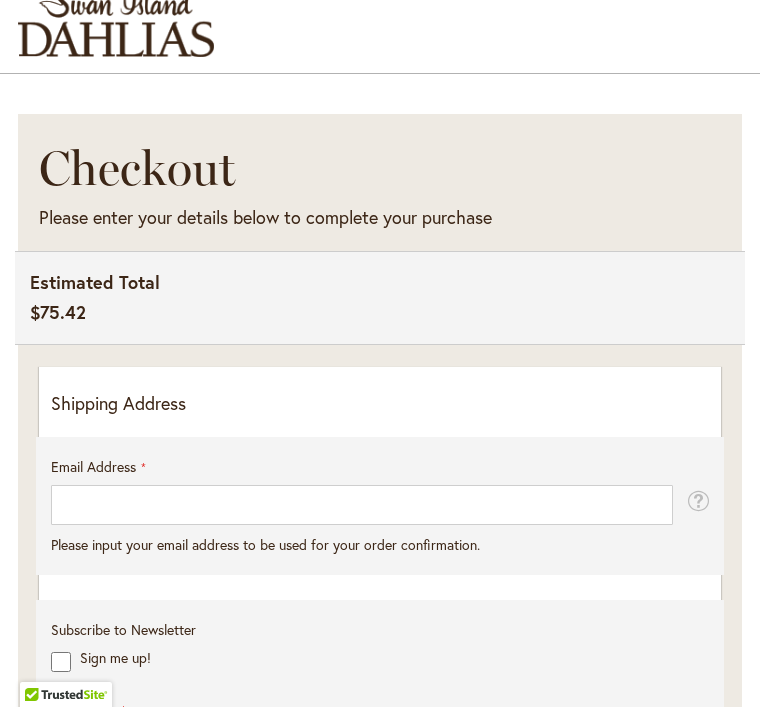 click on "Shipping Address" at bounding box center [380, 404] 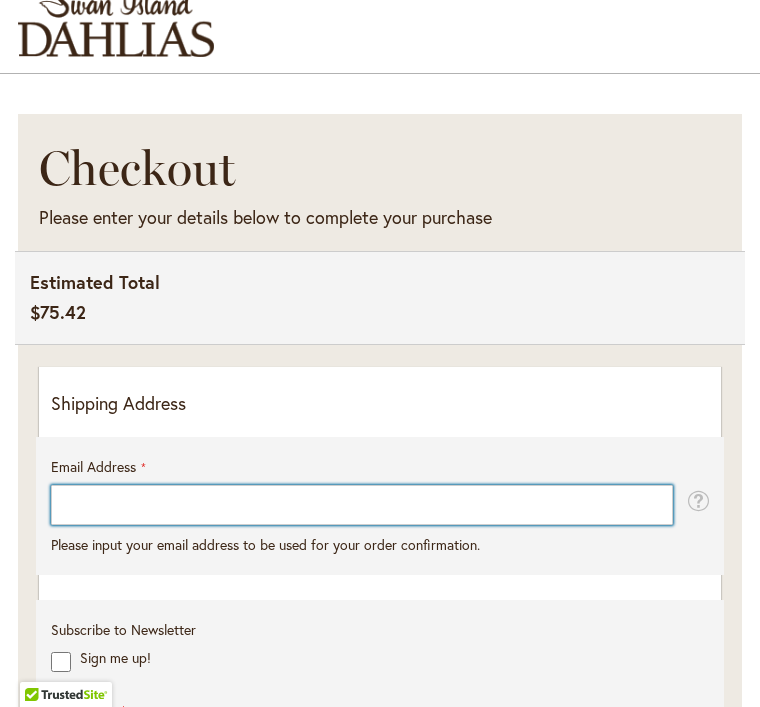 click on "Email Address" at bounding box center (362, 505) 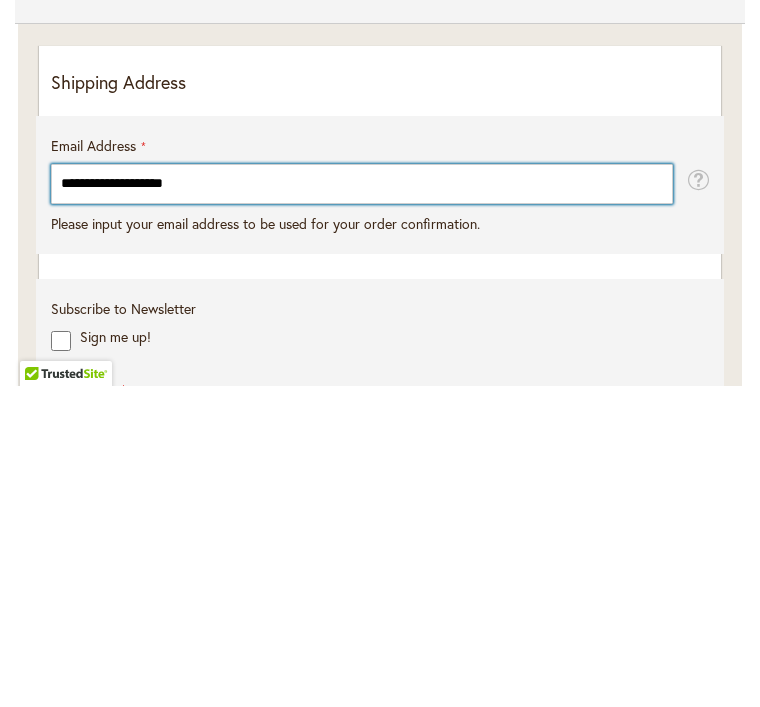 type on "**********" 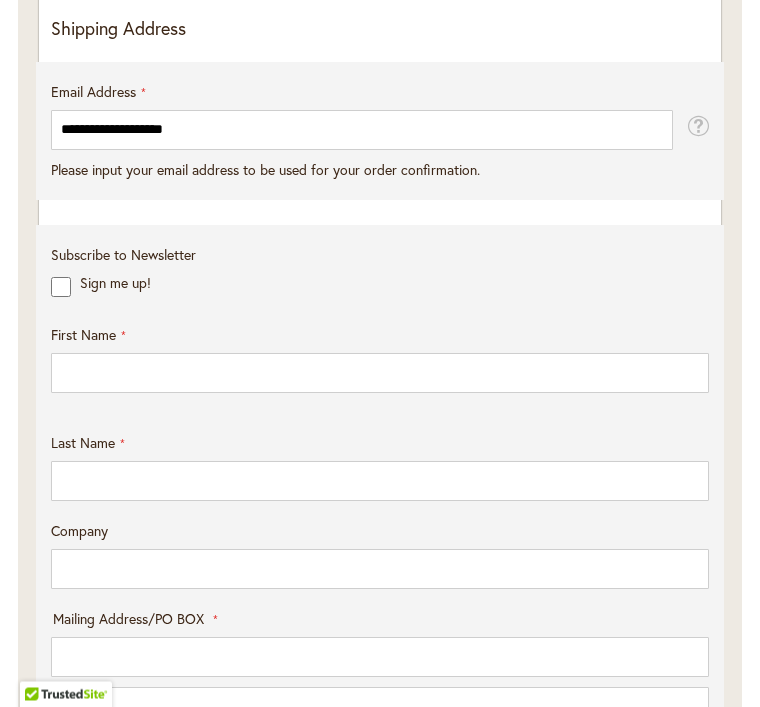 scroll, scrollTop: 612, scrollLeft: 0, axis: vertical 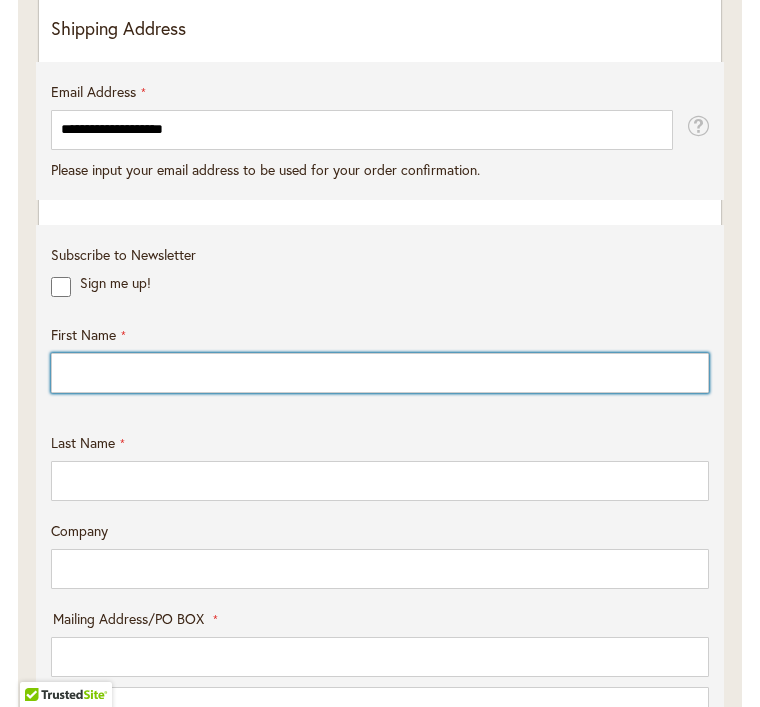 click on "First Name" at bounding box center (380, 373) 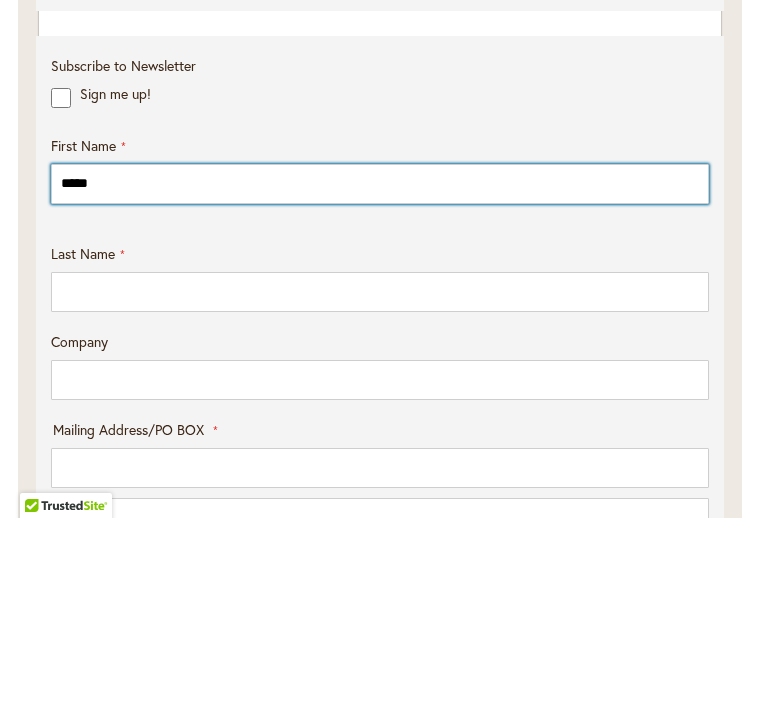 type on "*****" 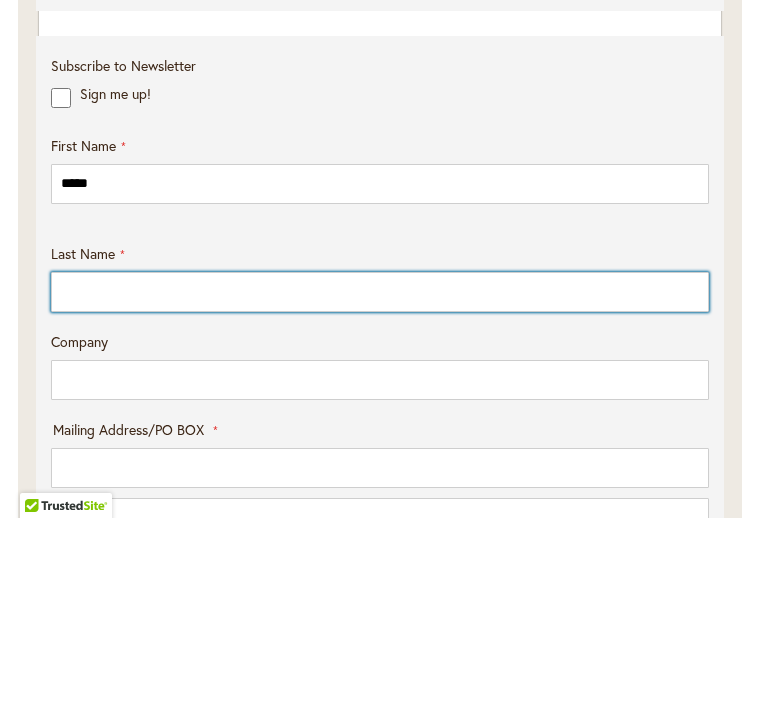 click on "Last Name" at bounding box center (380, 481) 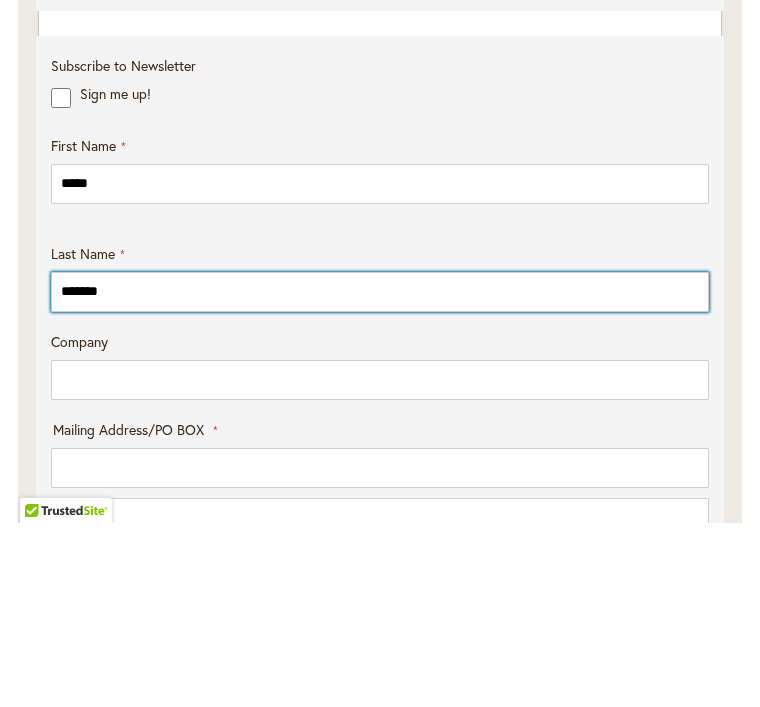 scroll, scrollTop: 625, scrollLeft: 0, axis: vertical 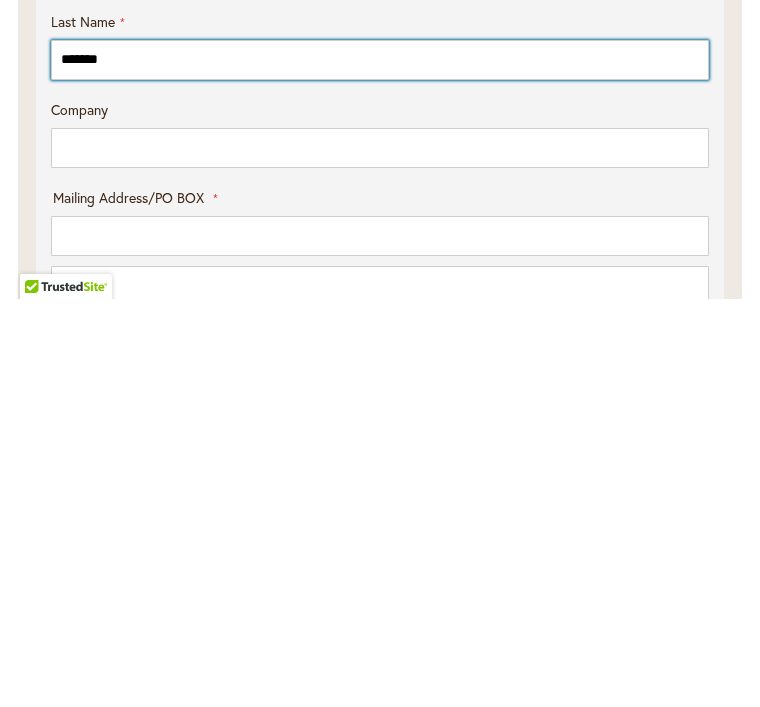 type on "*******" 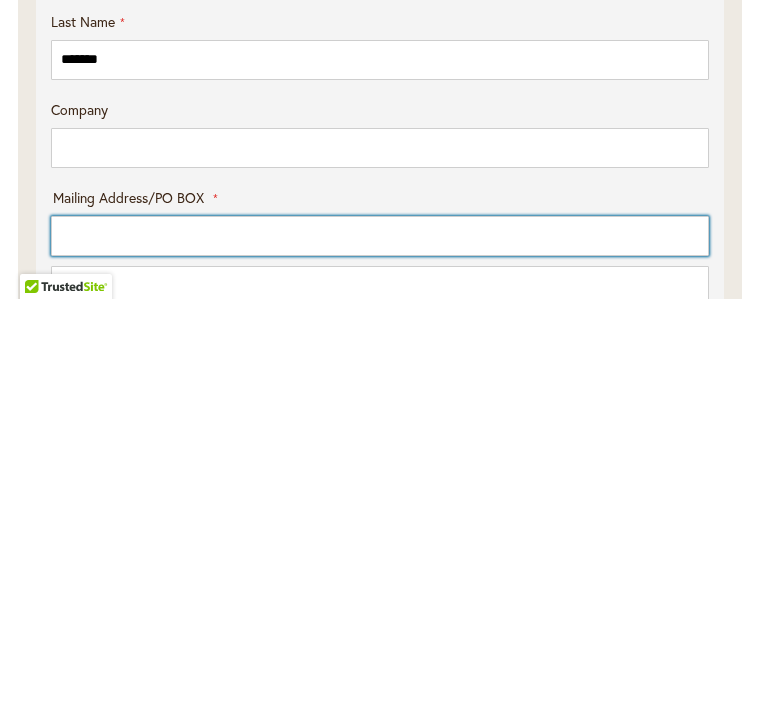 click on "Mailing Address/PO BOX: Line 1" at bounding box center [380, 644] 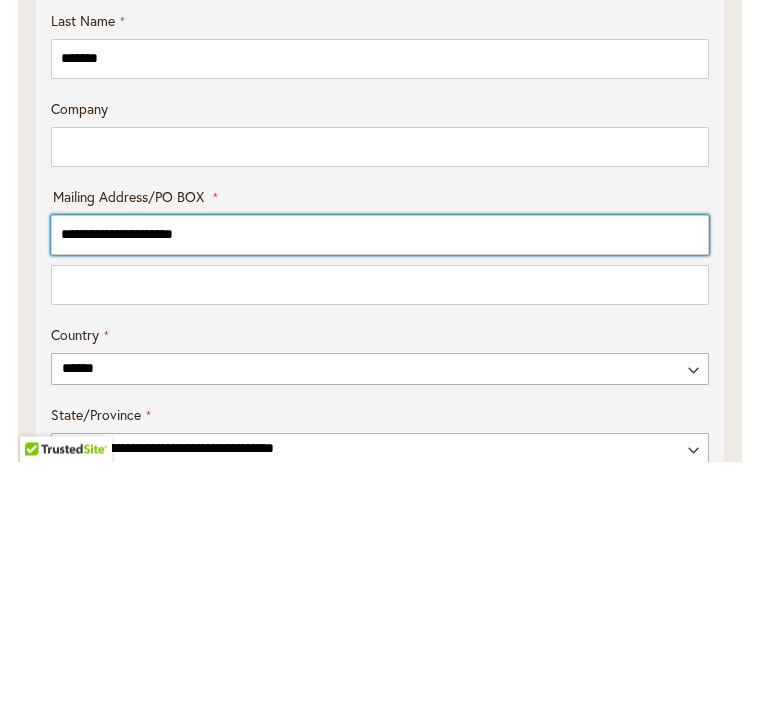 scroll, scrollTop: 788, scrollLeft: 0, axis: vertical 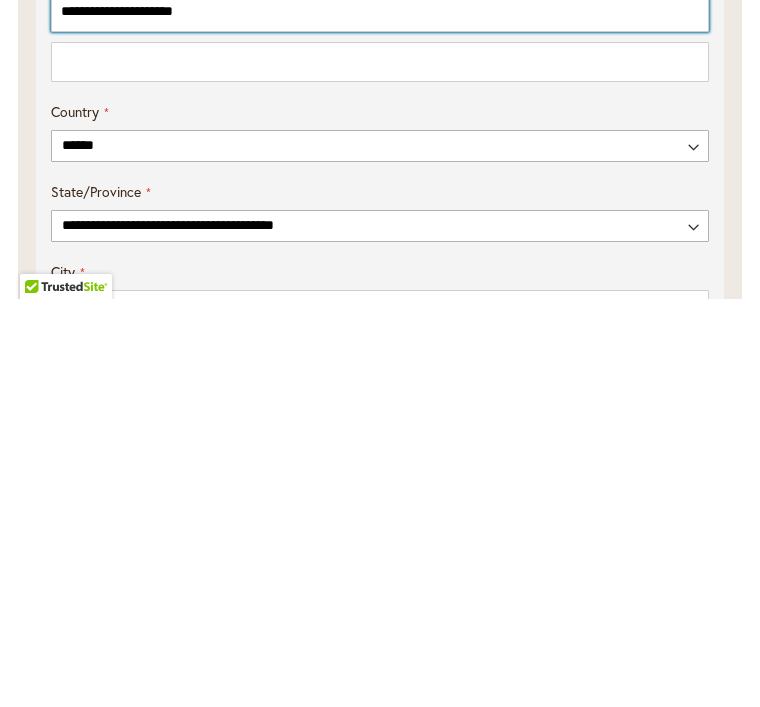 type on "**********" 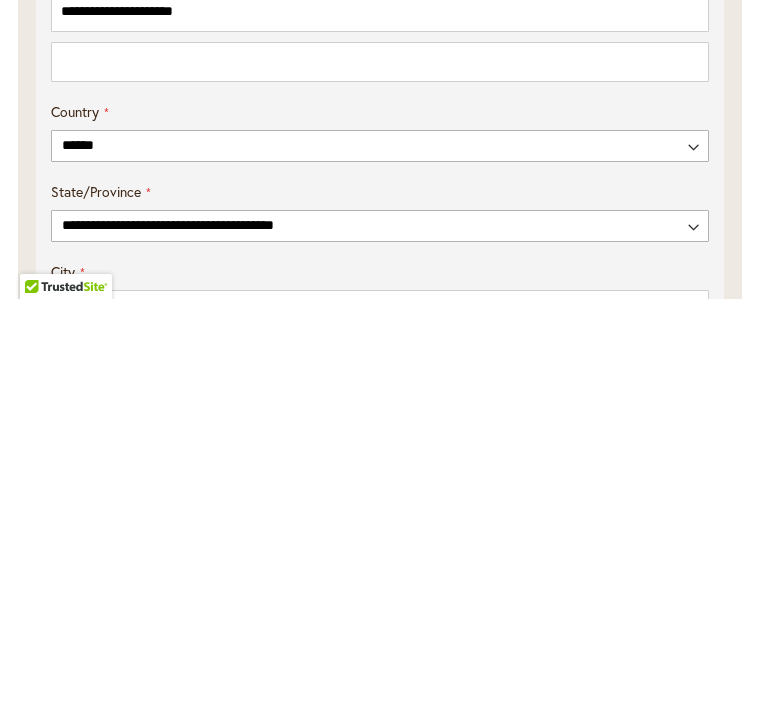 click on "**********" at bounding box center (380, 554) 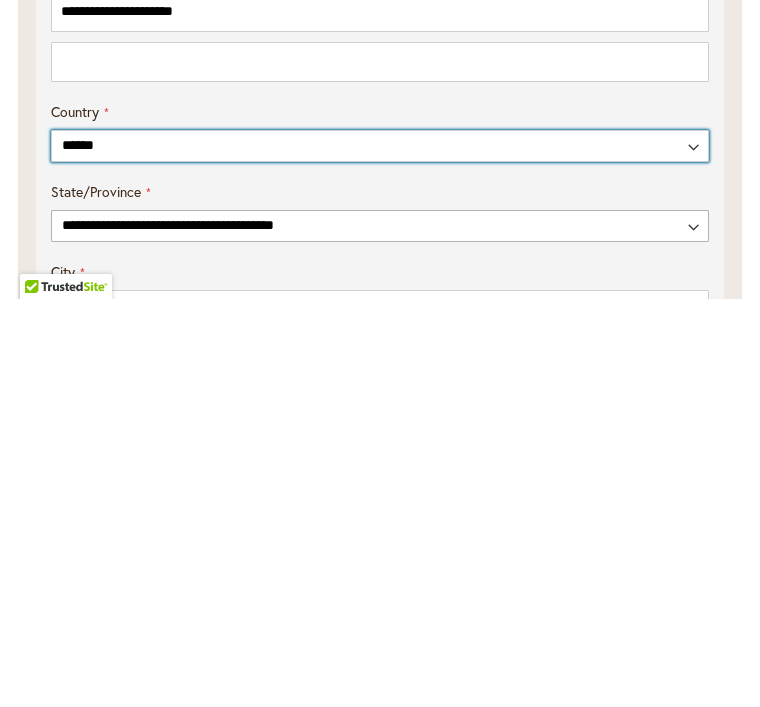 scroll, scrollTop: 1257, scrollLeft: 0, axis: vertical 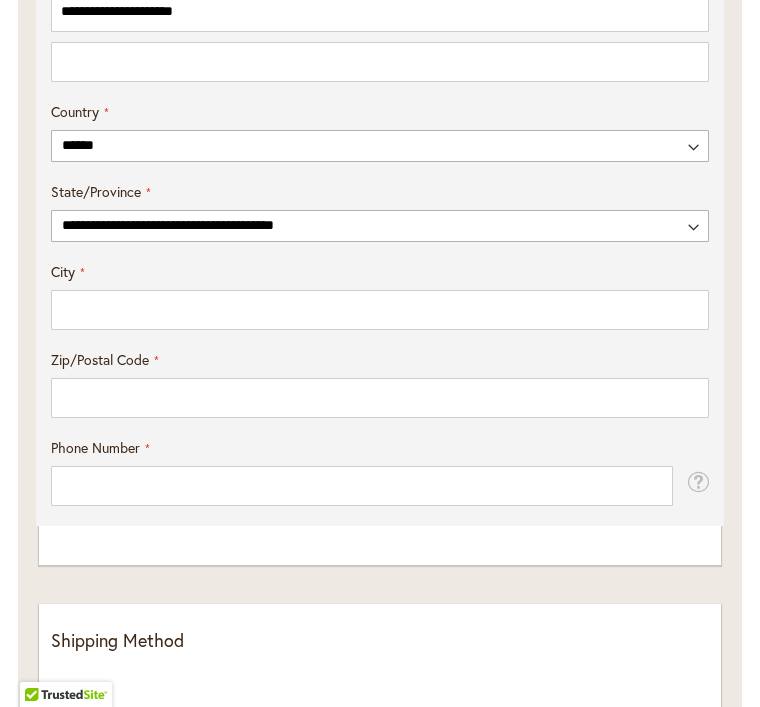 click on "**********" at bounding box center (380, 226) 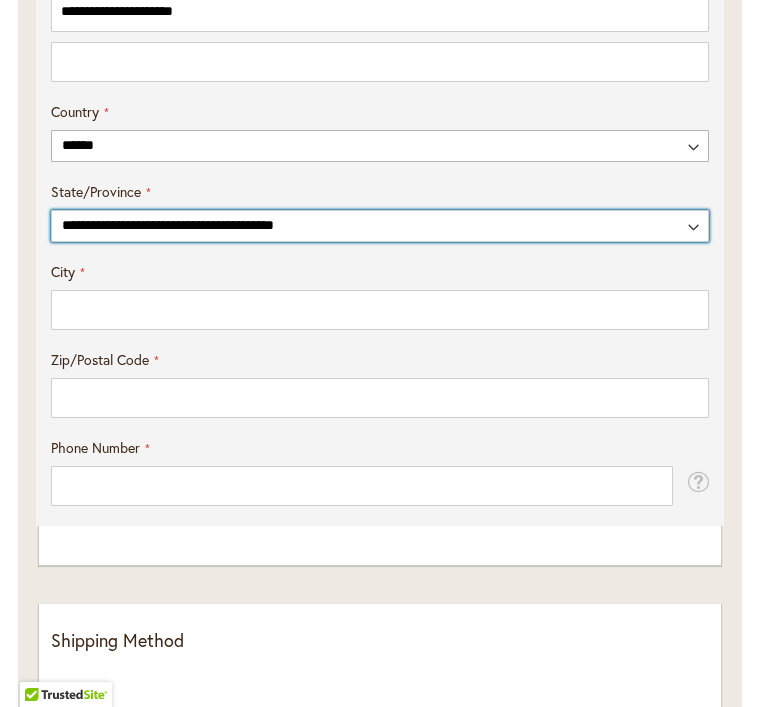 select on "**" 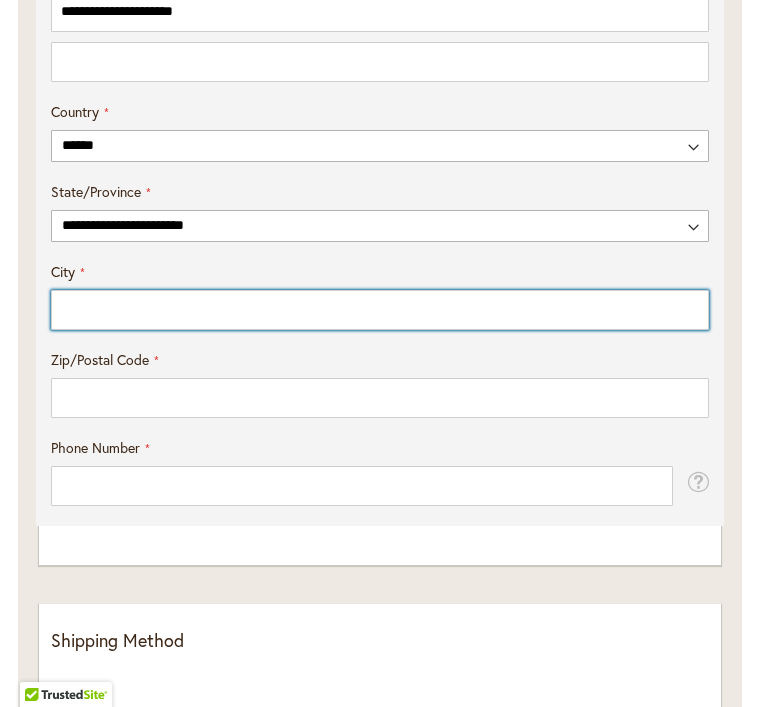 click on "City" at bounding box center [380, 310] 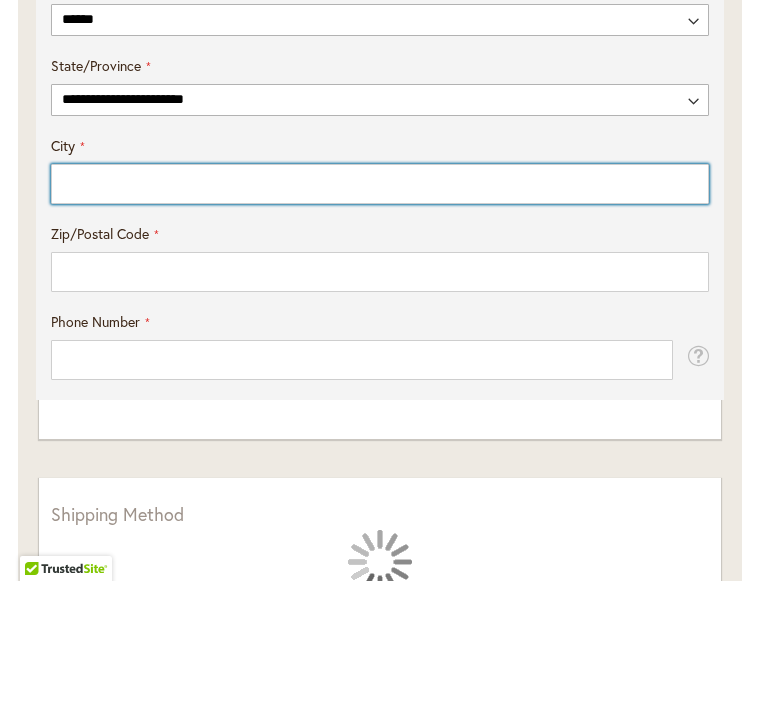 type on "*" 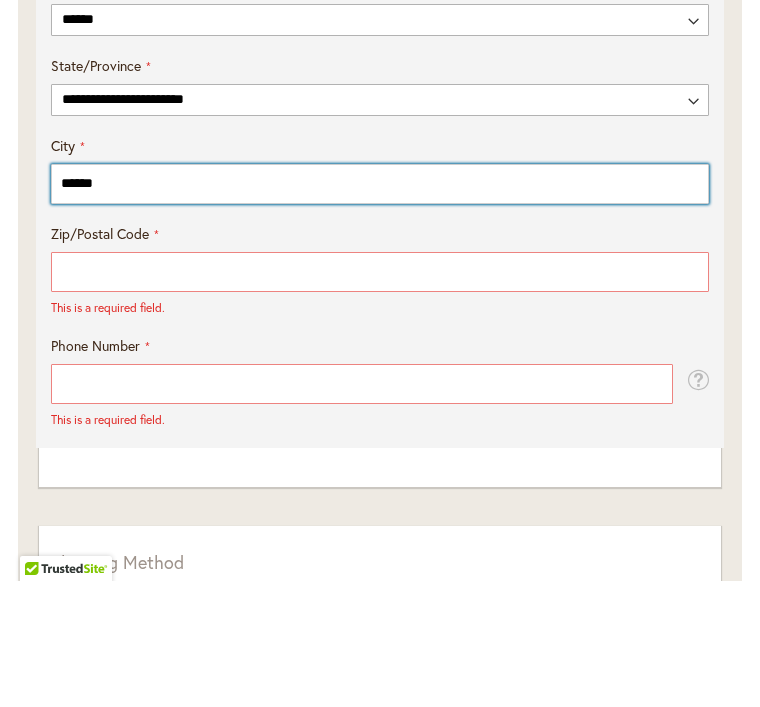 type on "******" 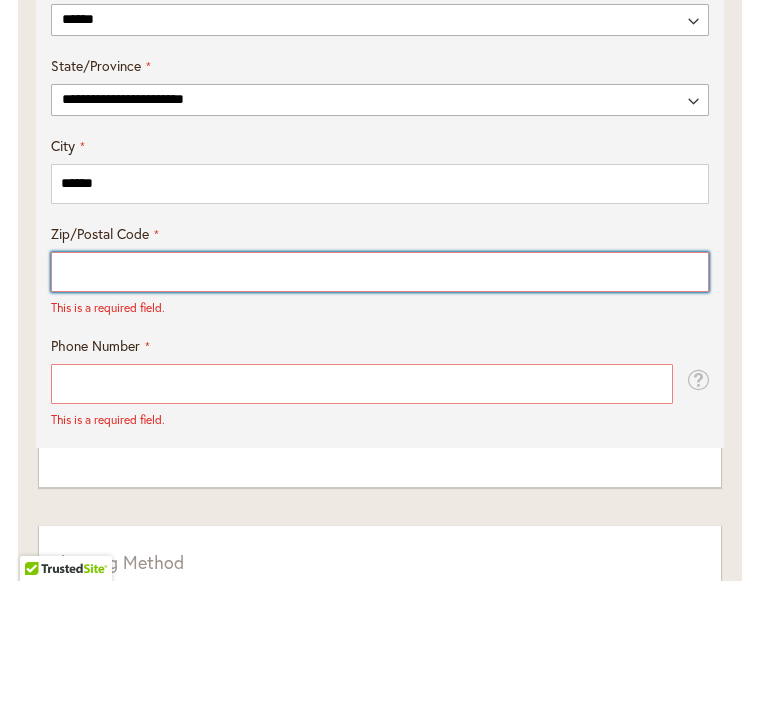 click on "Zip/Postal Code" at bounding box center (380, 398) 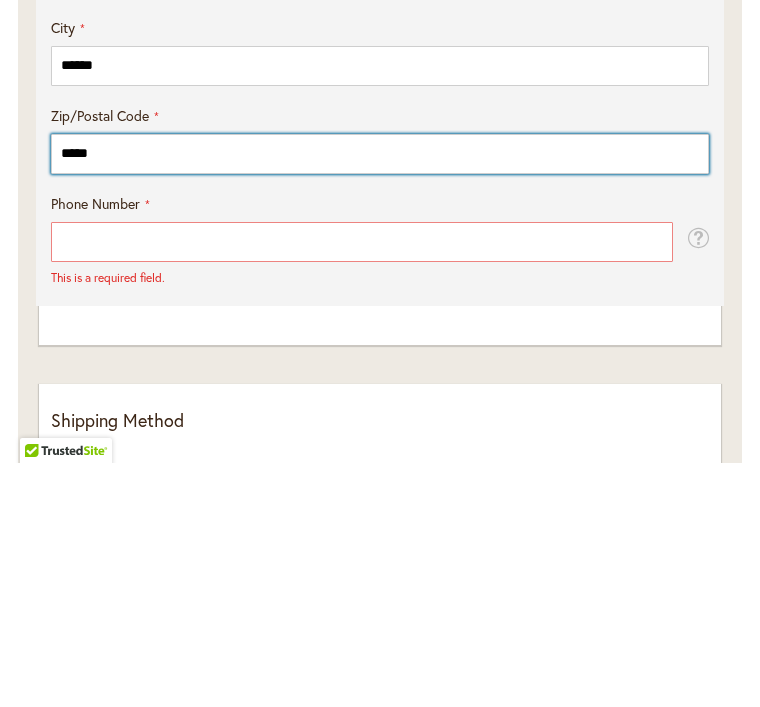 type on "*****" 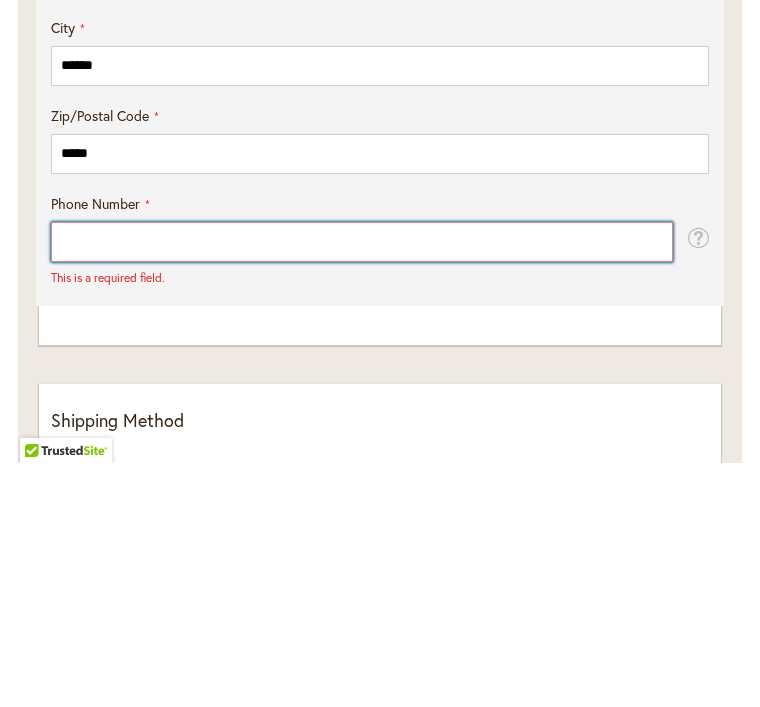 click on "Phone Number" at bounding box center (362, 486) 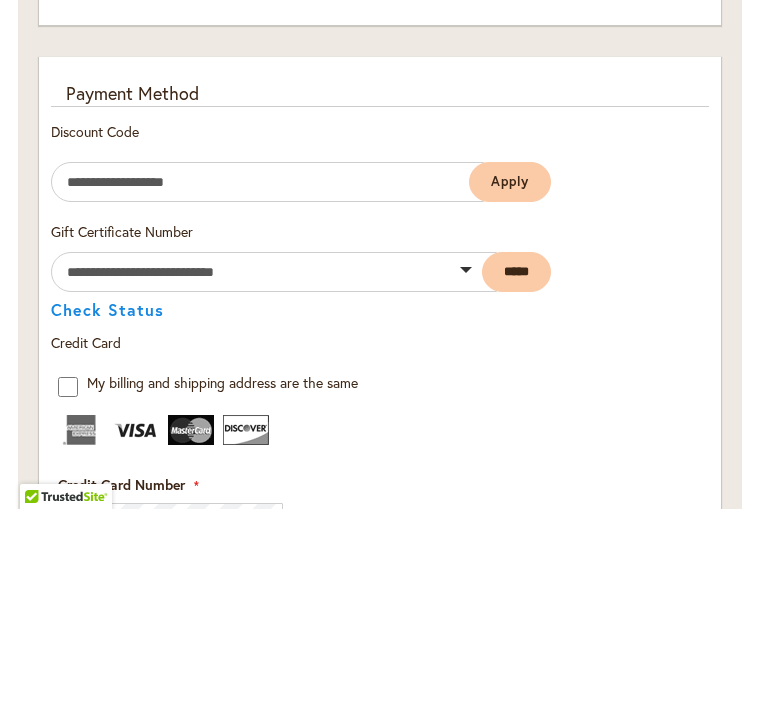 scroll, scrollTop: 2170, scrollLeft: 0, axis: vertical 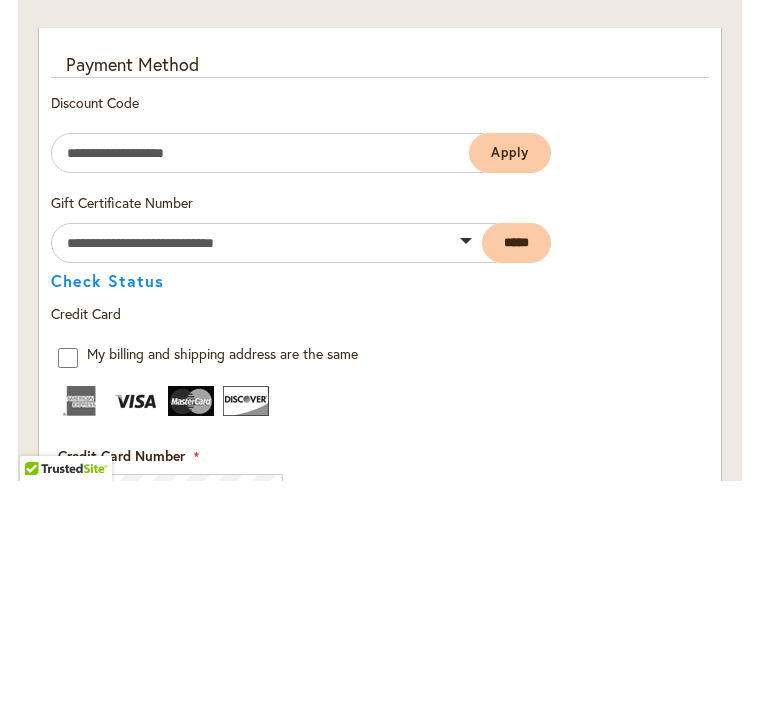 type on "**********" 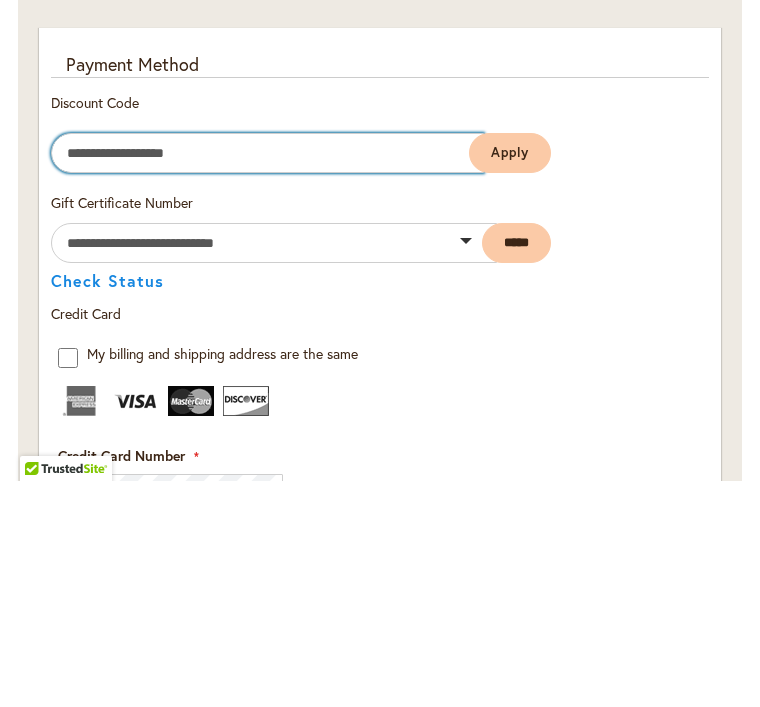 click on "Enter discount code" at bounding box center [267, 379] 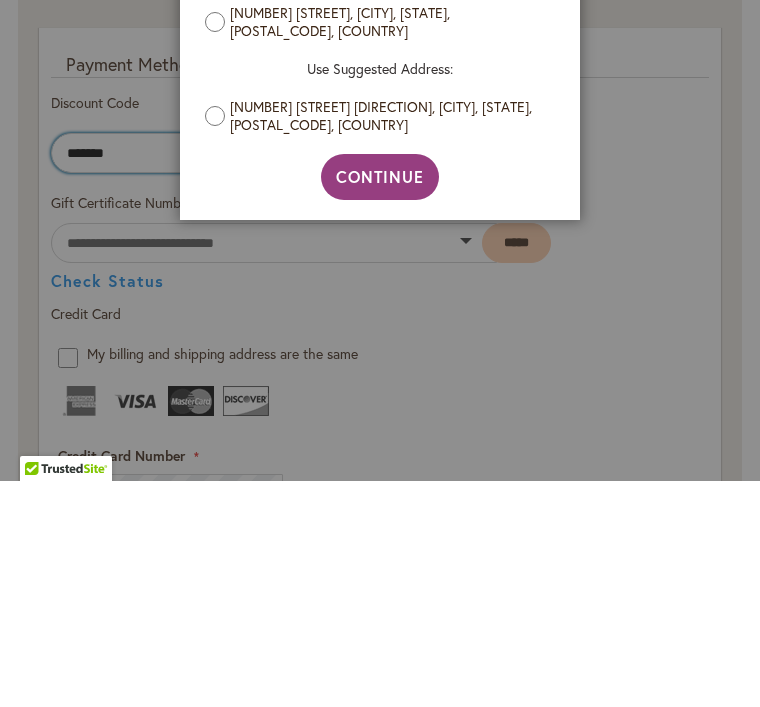 type on "*******" 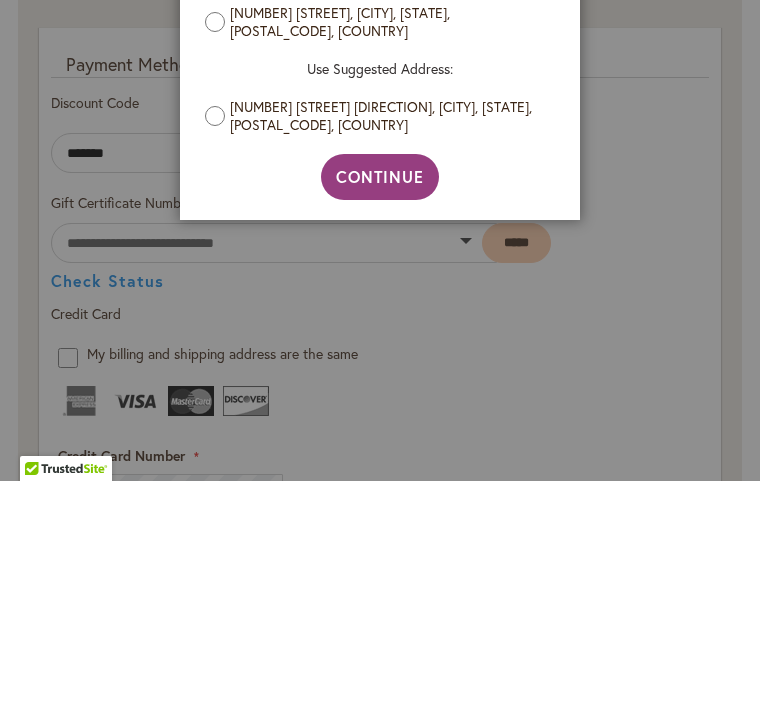 scroll, scrollTop: 2396, scrollLeft: 0, axis: vertical 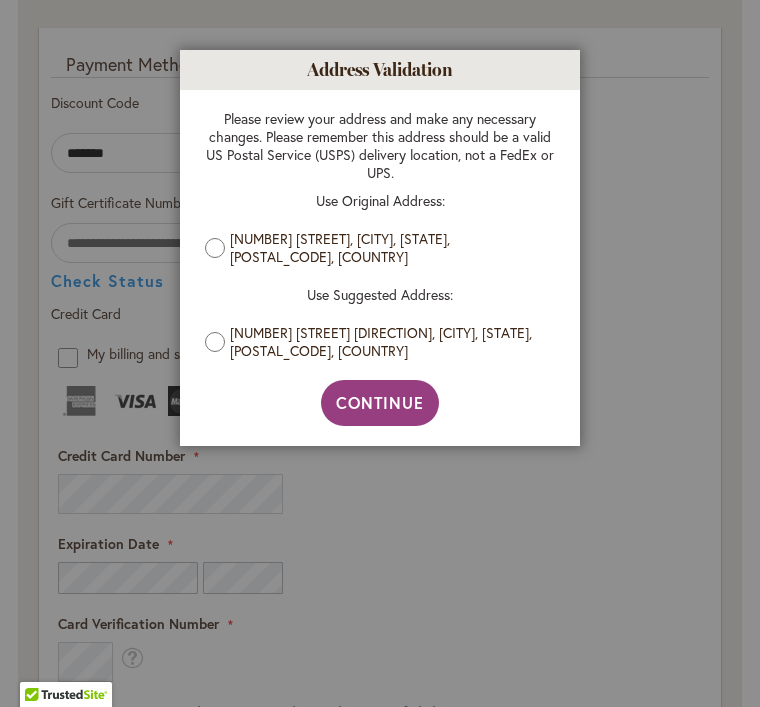 click on "Continue" at bounding box center [380, 402] 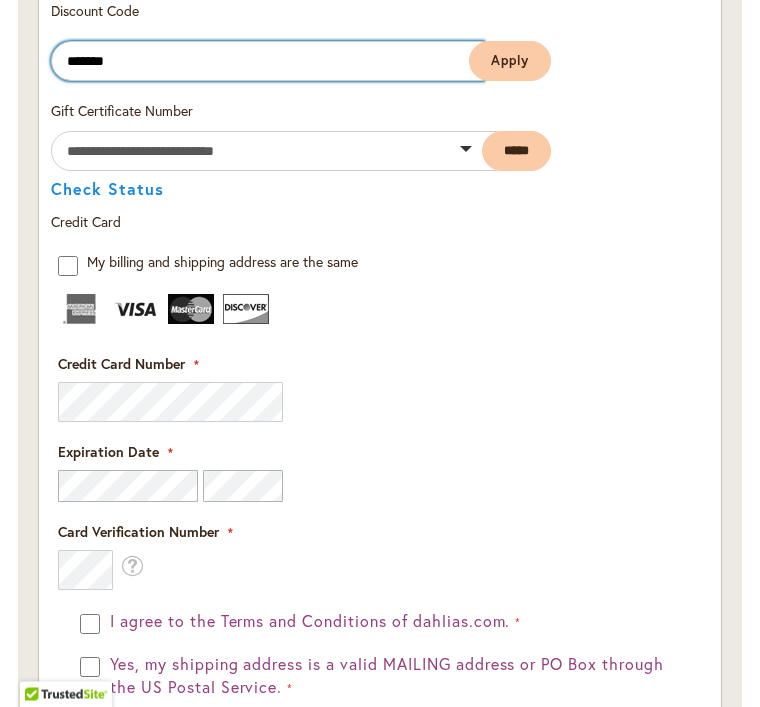 scroll, scrollTop: 2488, scrollLeft: 0, axis: vertical 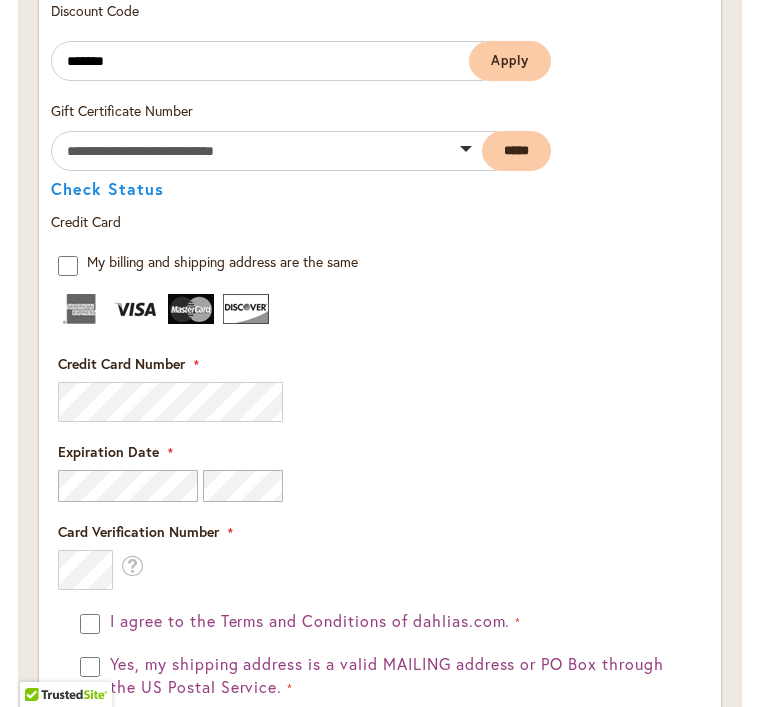 click on "Payment Information
Payment Method
Discount Code
Enter discount code
*******
Apply
Gift Certificate Number
*****" at bounding box center [380, 418] 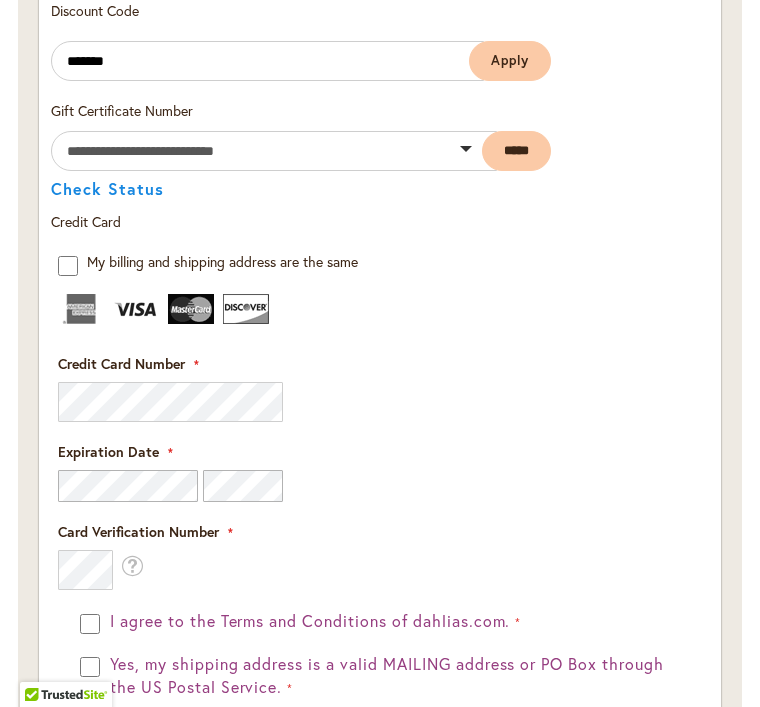 click on "Payment Information
Payment Method
Discount Code
Enter discount code
*******
Apply
Gift Certificate Number
*****" at bounding box center (380, 418) 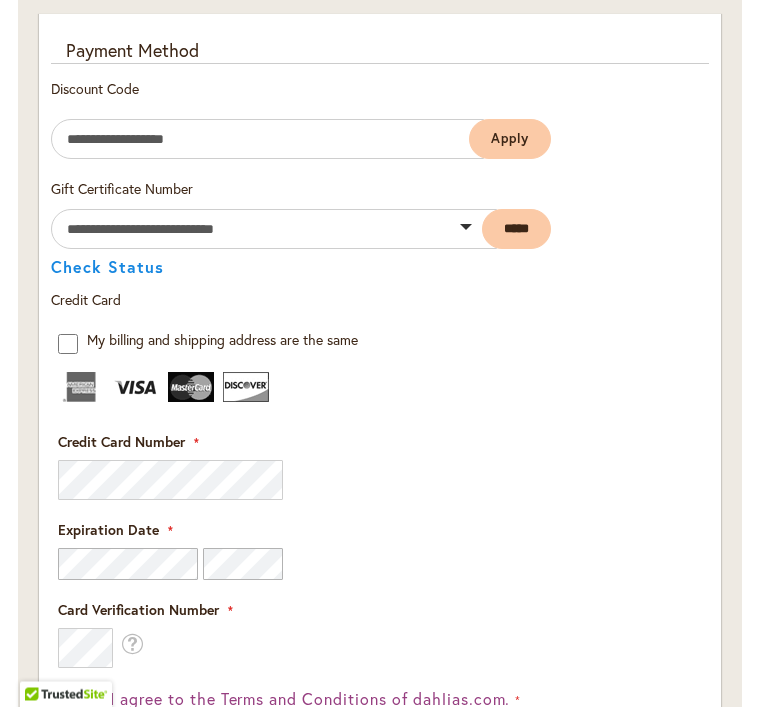 scroll, scrollTop: 2411, scrollLeft: 0, axis: vertical 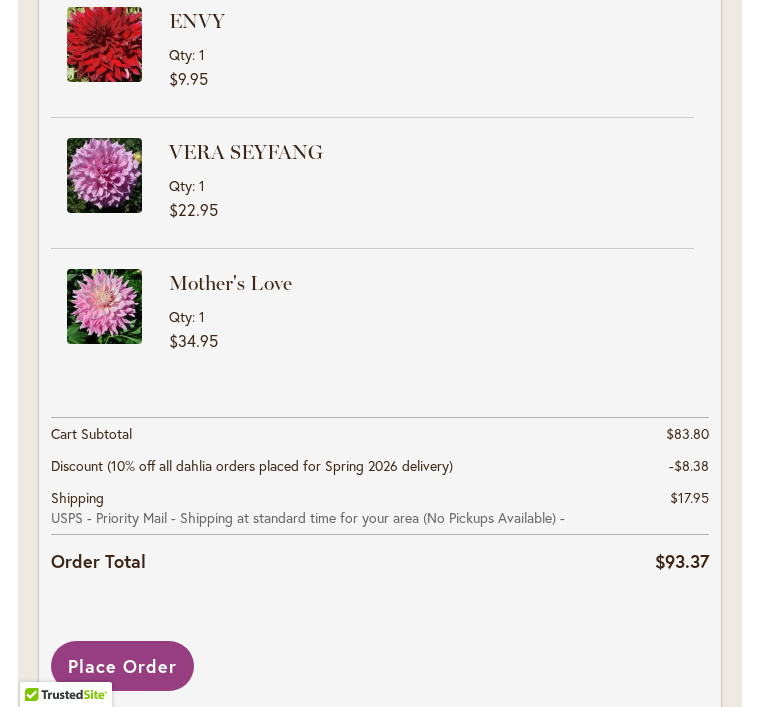 click on "Place Order" at bounding box center (122, 666) 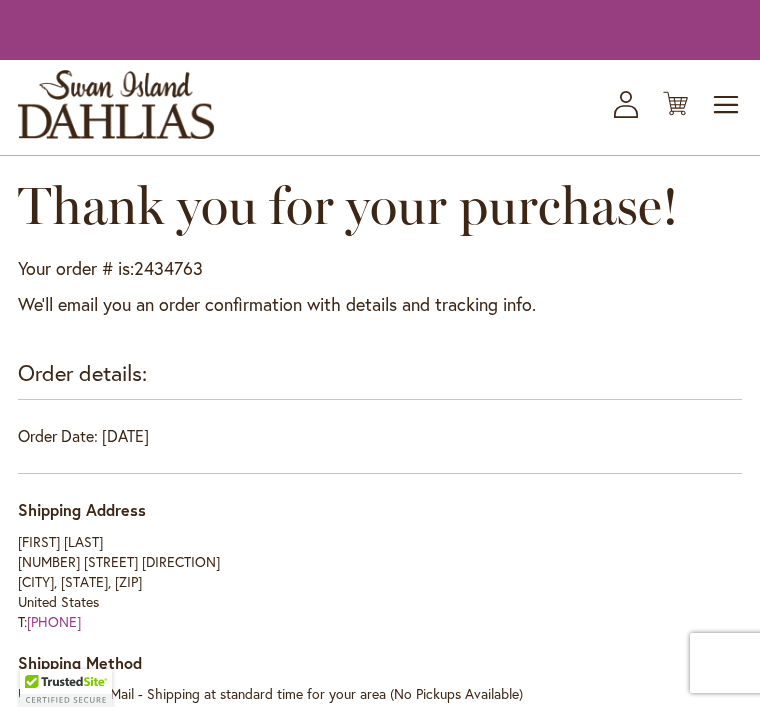 scroll, scrollTop: 0, scrollLeft: 0, axis: both 